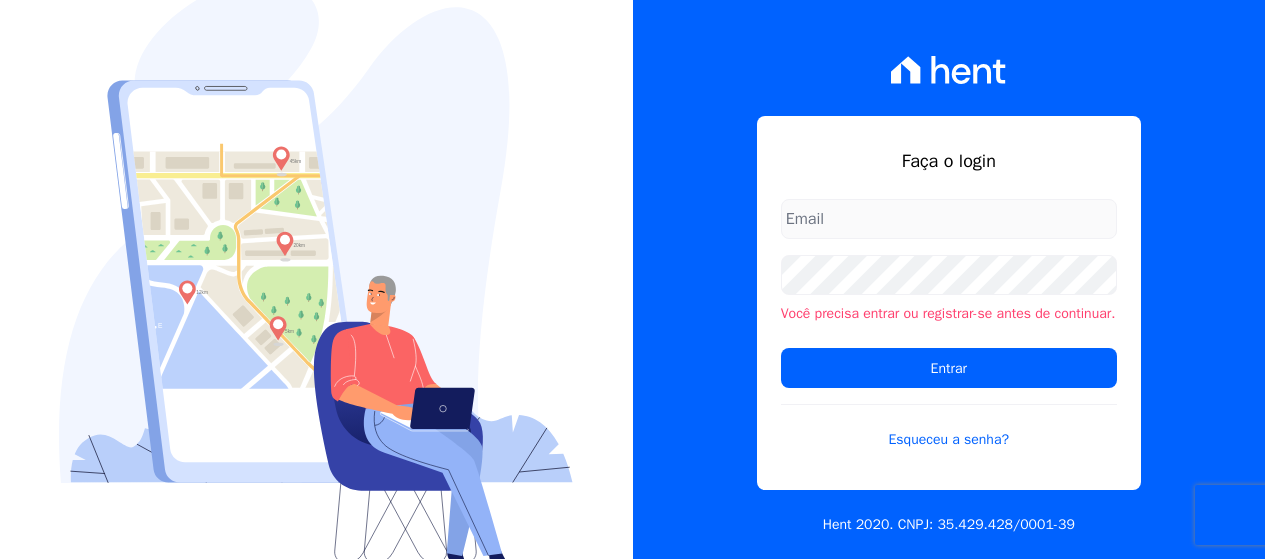 scroll, scrollTop: 0, scrollLeft: 0, axis: both 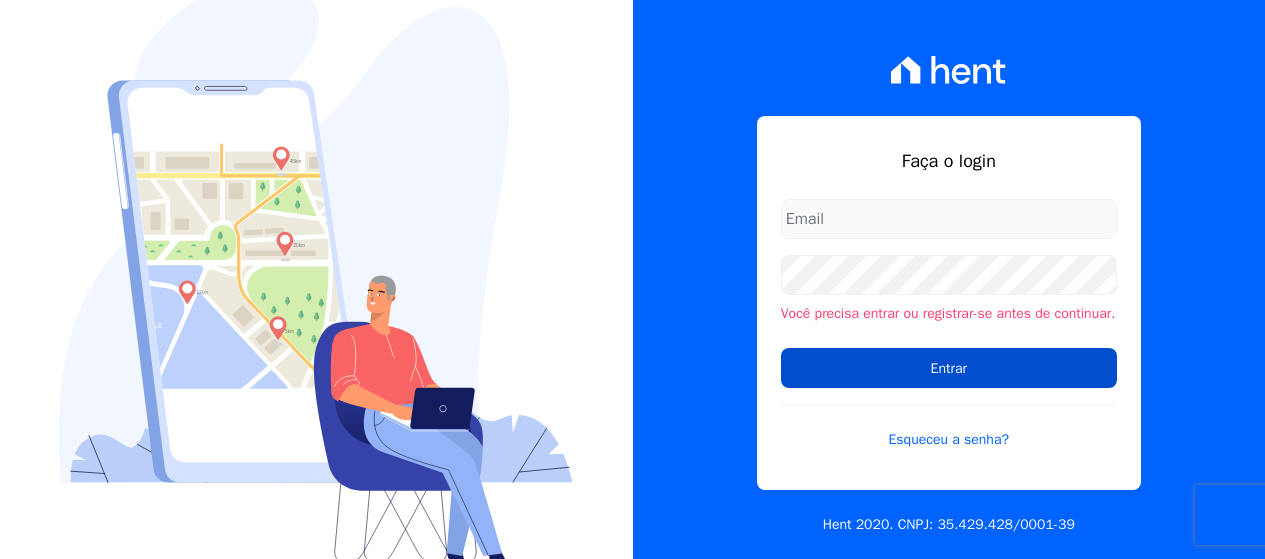 type on "andrea@[example.com]" 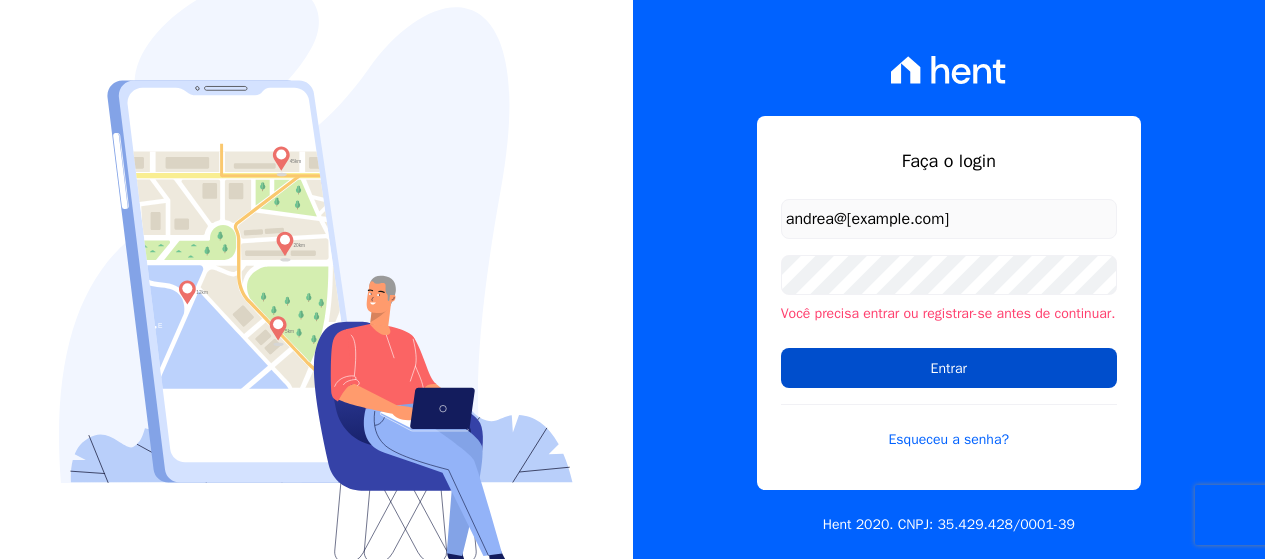 click on "Entrar" at bounding box center (949, 368) 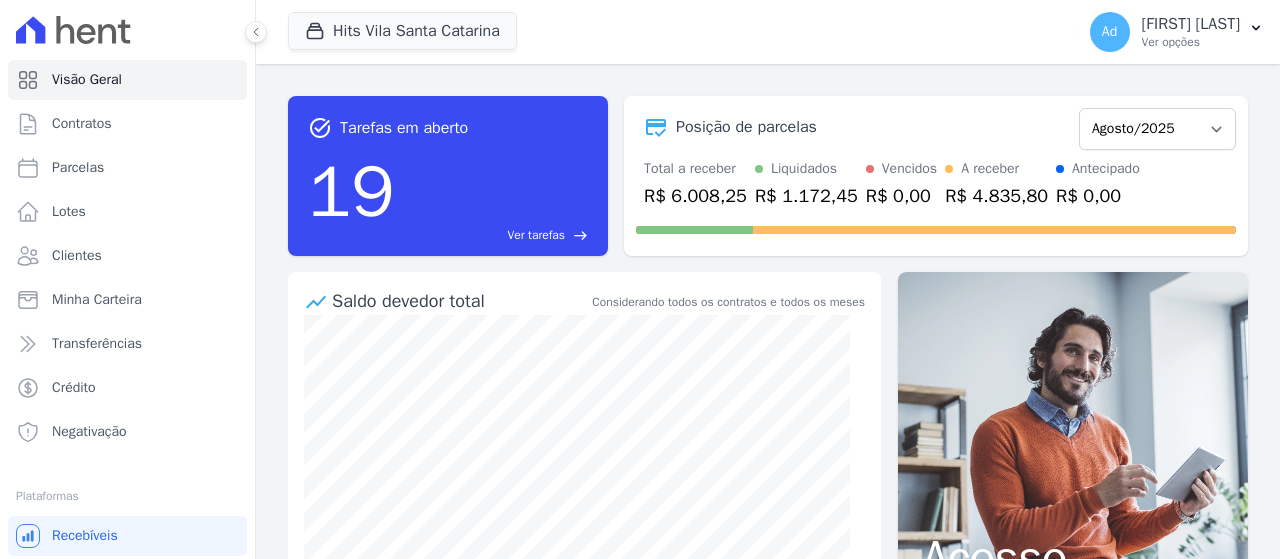 scroll, scrollTop: 0, scrollLeft: 0, axis: both 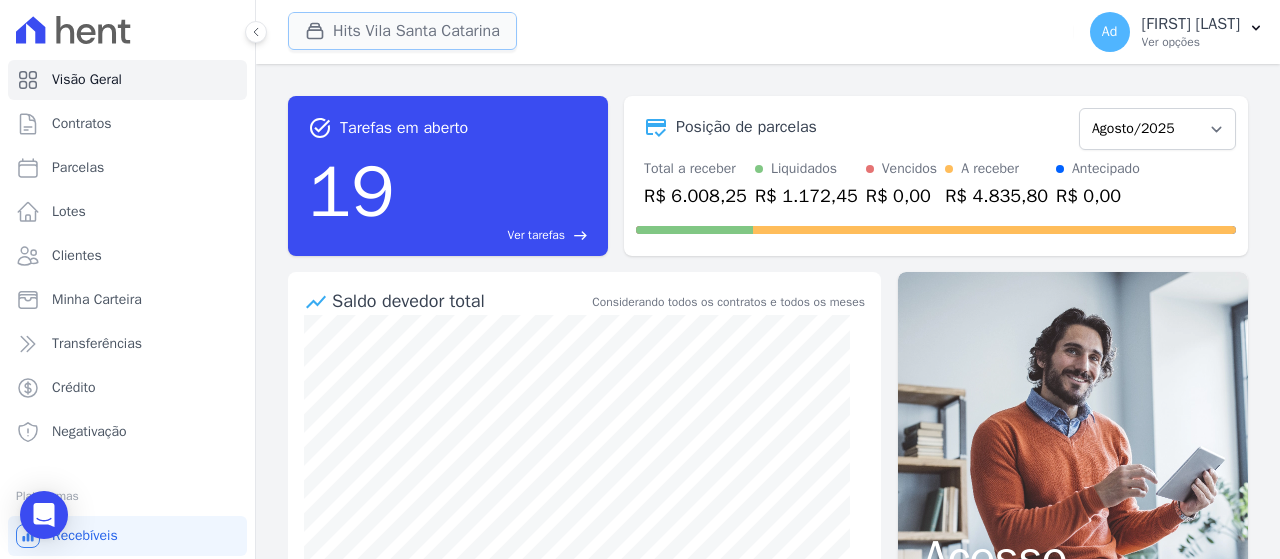 click on "Hits Vila Santa Catarina" at bounding box center (402, 31) 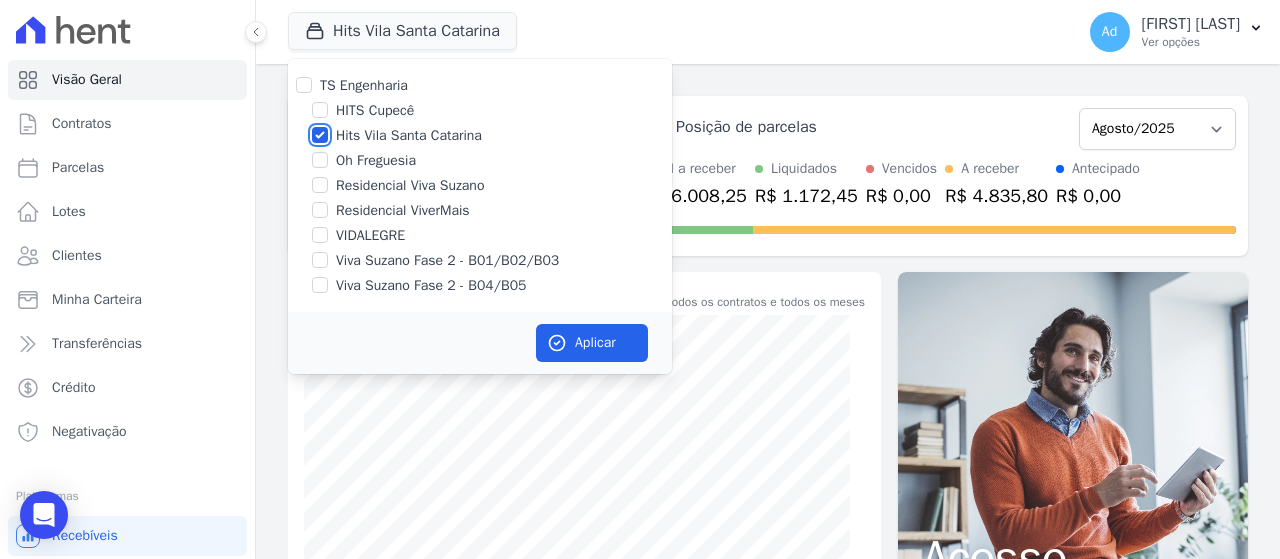 click on "Hits Vila Santa Catarina" at bounding box center (320, 135) 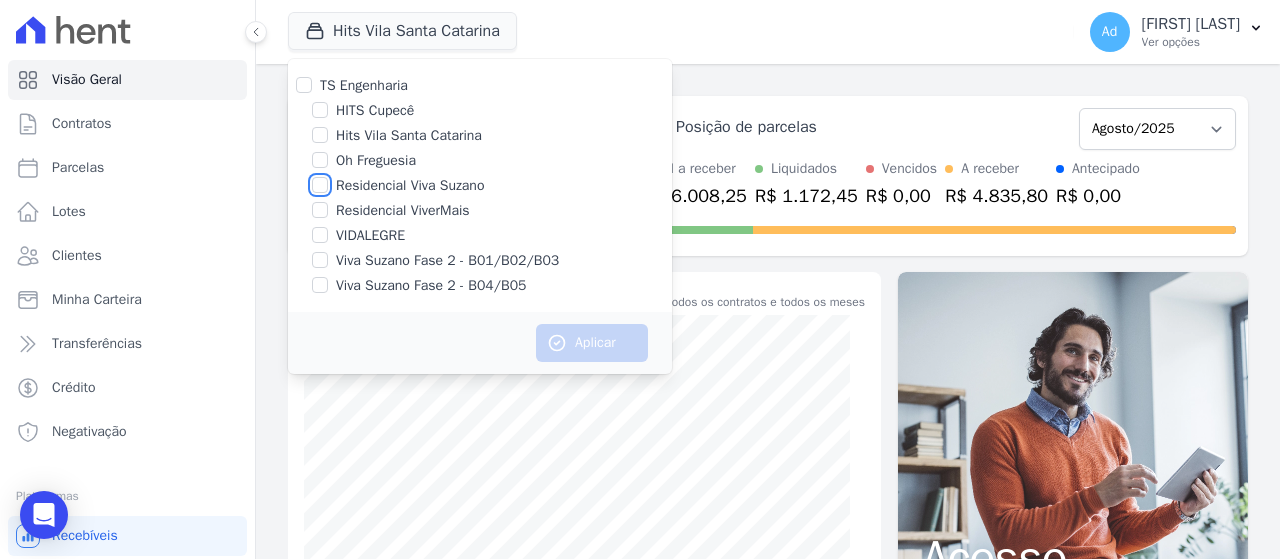 click on "Residencial Viva Suzano" at bounding box center (320, 185) 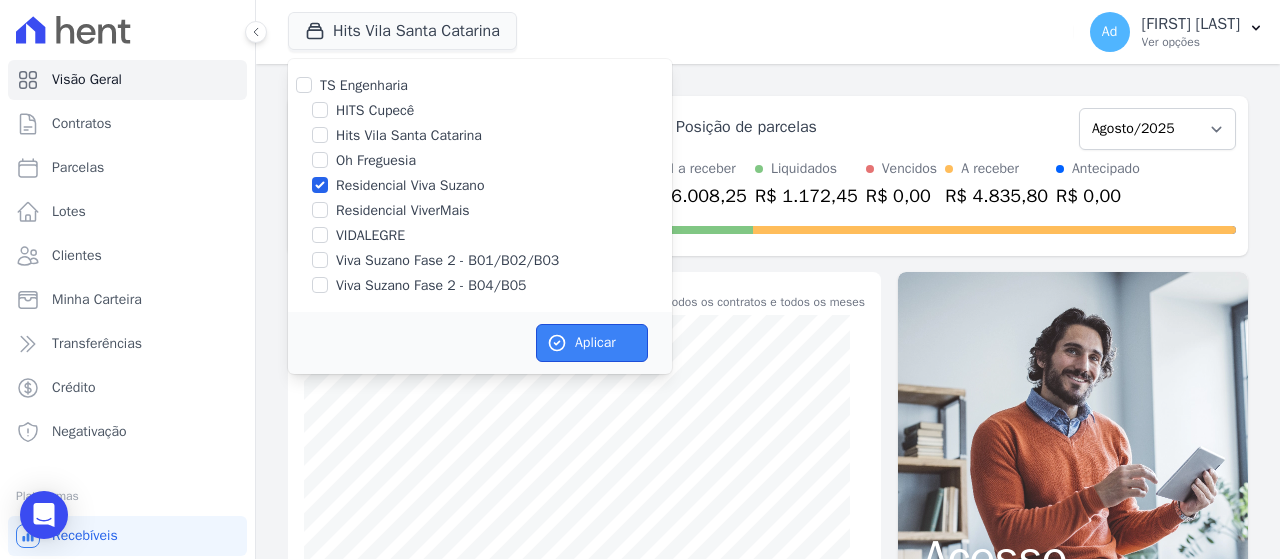 click on "Aplicar" at bounding box center (592, 343) 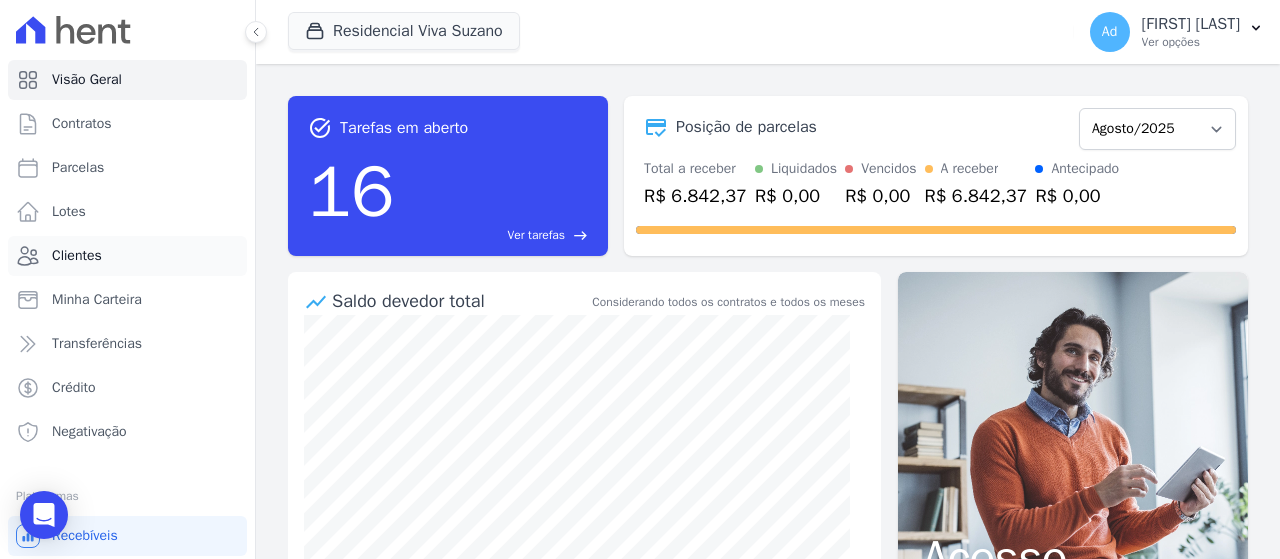 click on "Clientes" at bounding box center [127, 256] 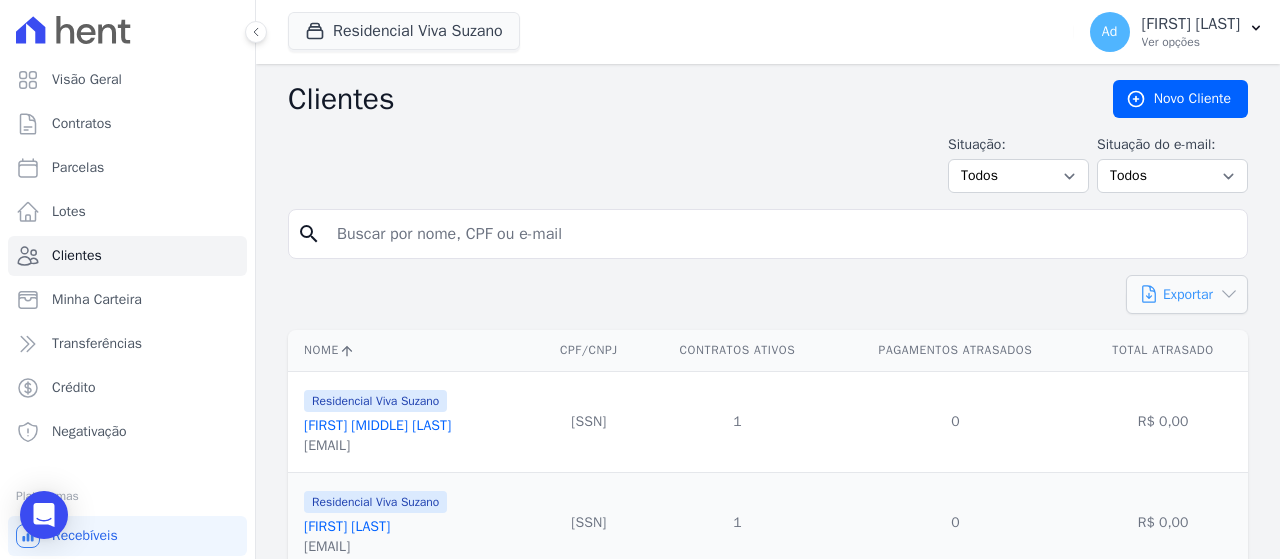 click on "Exportar" at bounding box center [1187, 294] 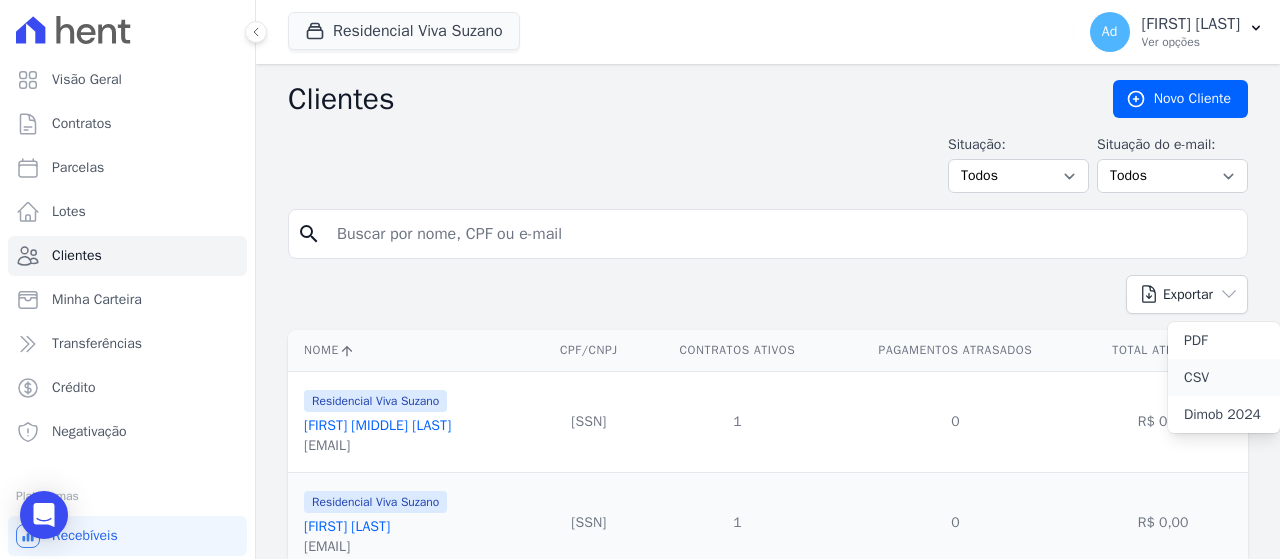 click on "CSV" at bounding box center (1196, 377) 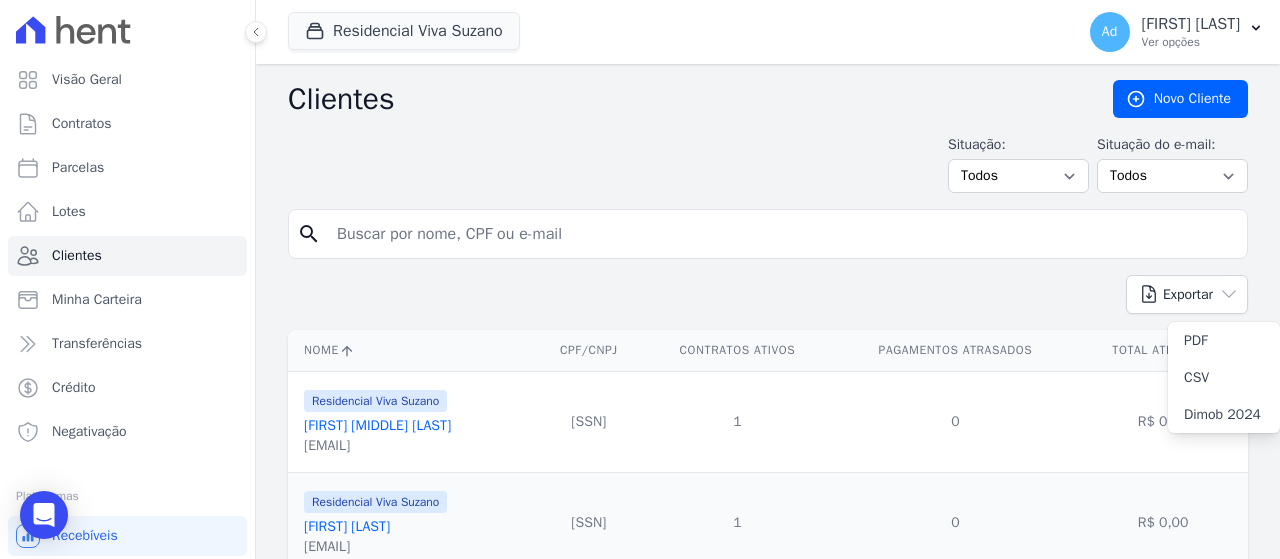 drag, startPoint x: 704, startPoint y: 116, endPoint x: 723, endPoint y: 109, distance: 20.248457 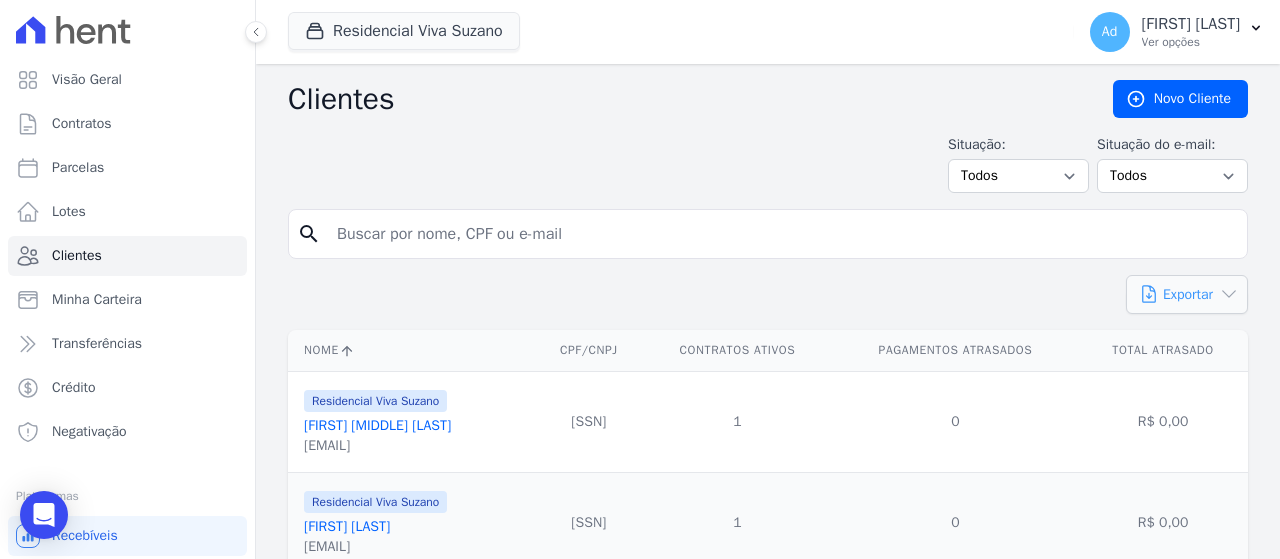 click on "Exportar" at bounding box center (1187, 294) 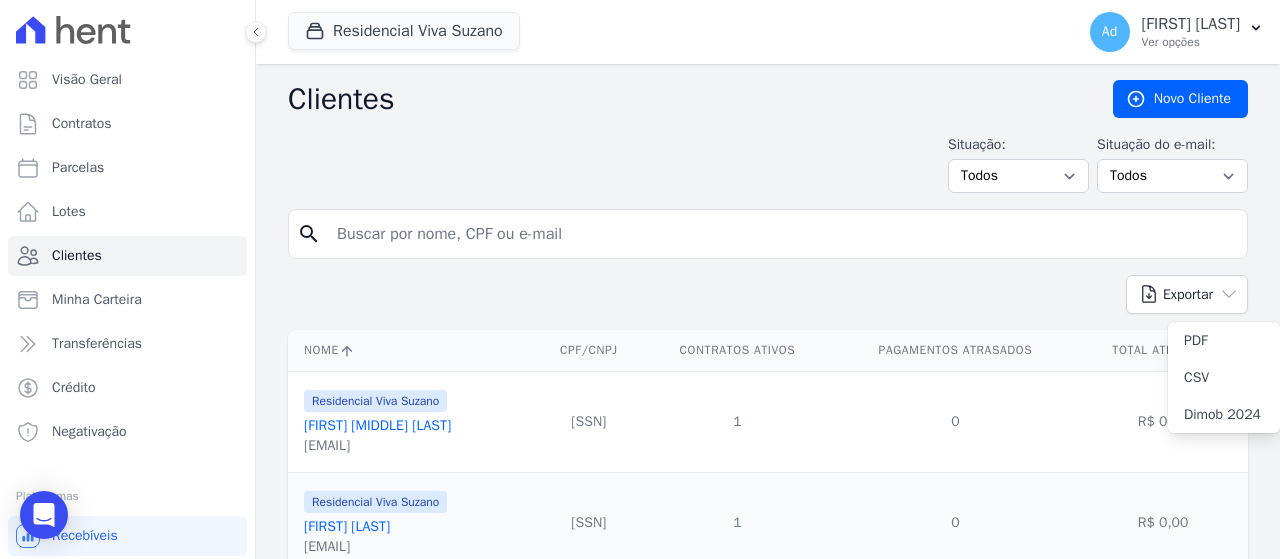 click on "Exportar
PDF
CSV
Dimob 2024" at bounding box center [768, 302] 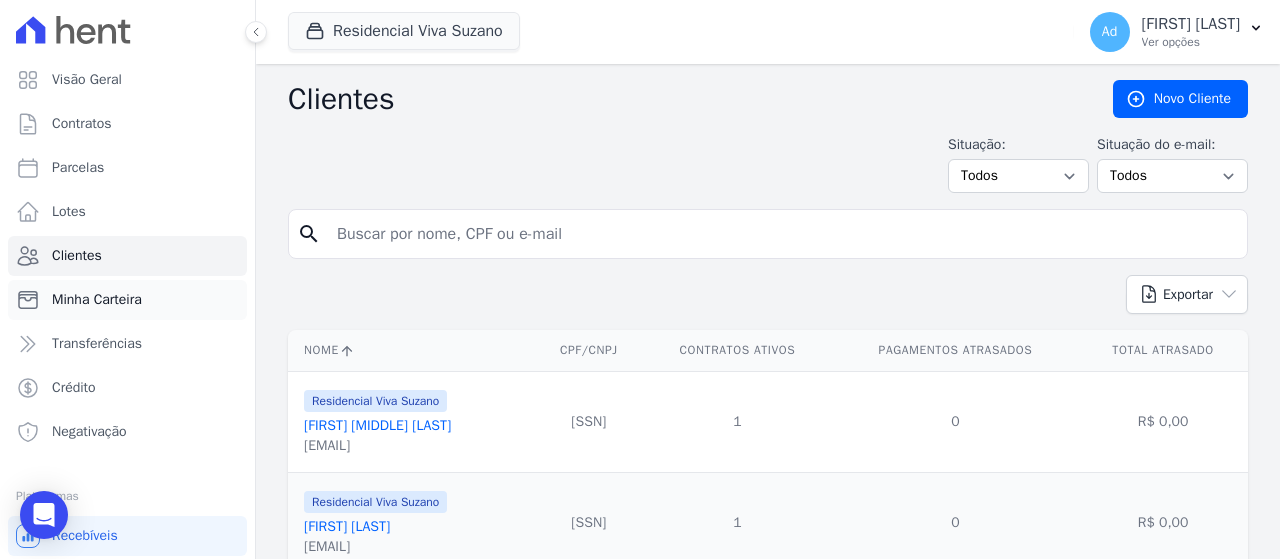 click on "Minha Carteira" at bounding box center (127, 300) 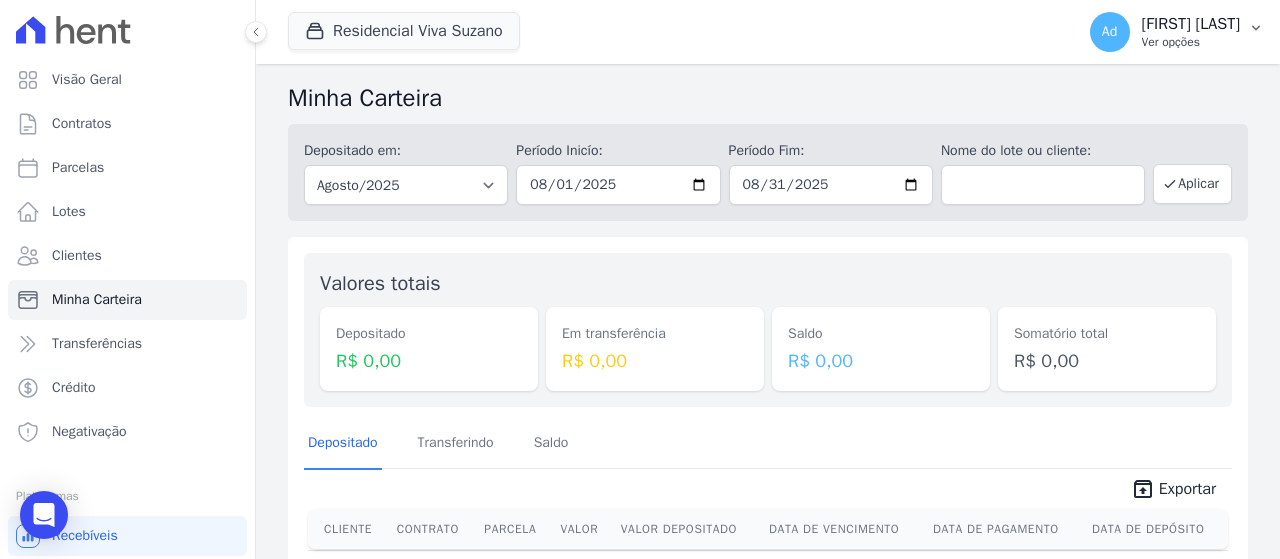 click on "Ver opções" at bounding box center [1191, 42] 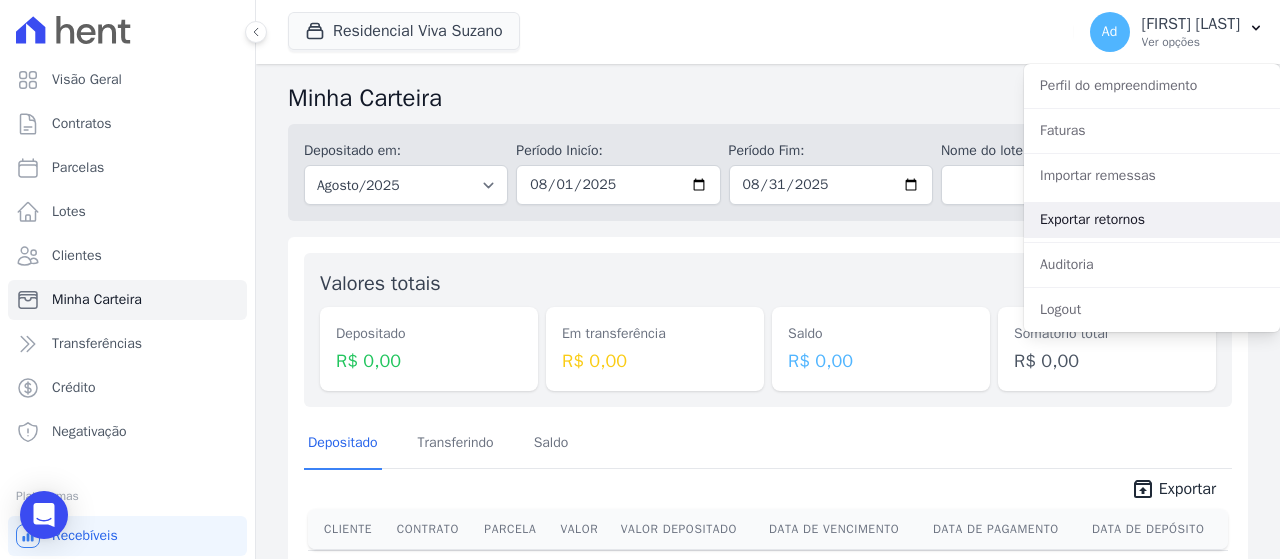 click on "Exportar retornos" at bounding box center [1152, 220] 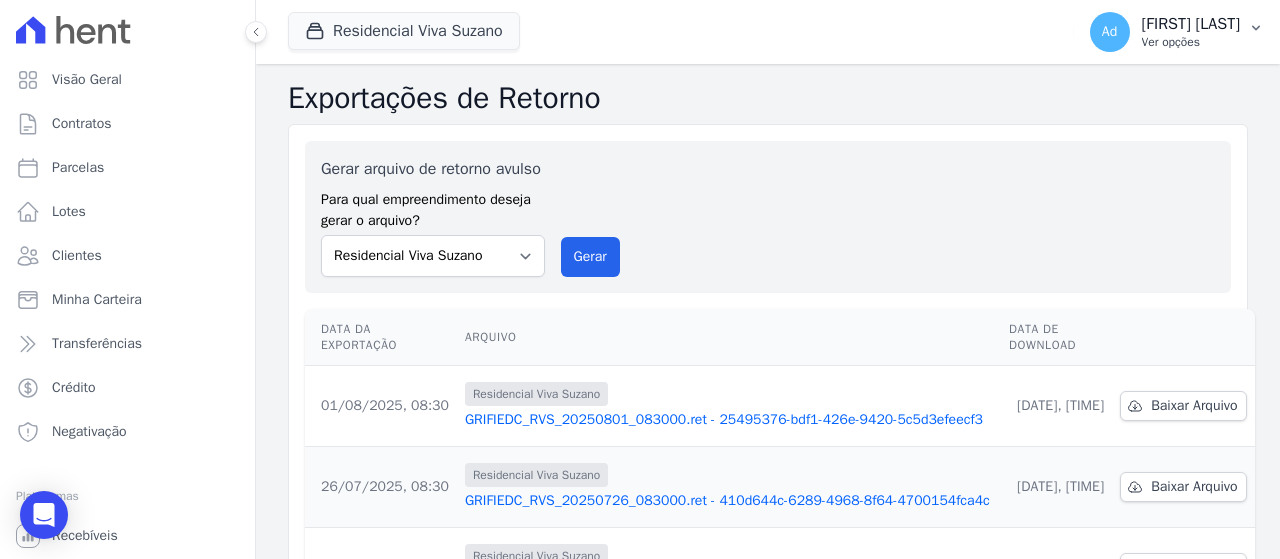 click on "[FIRST] de [LAST] [LAST]" at bounding box center [1191, 24] 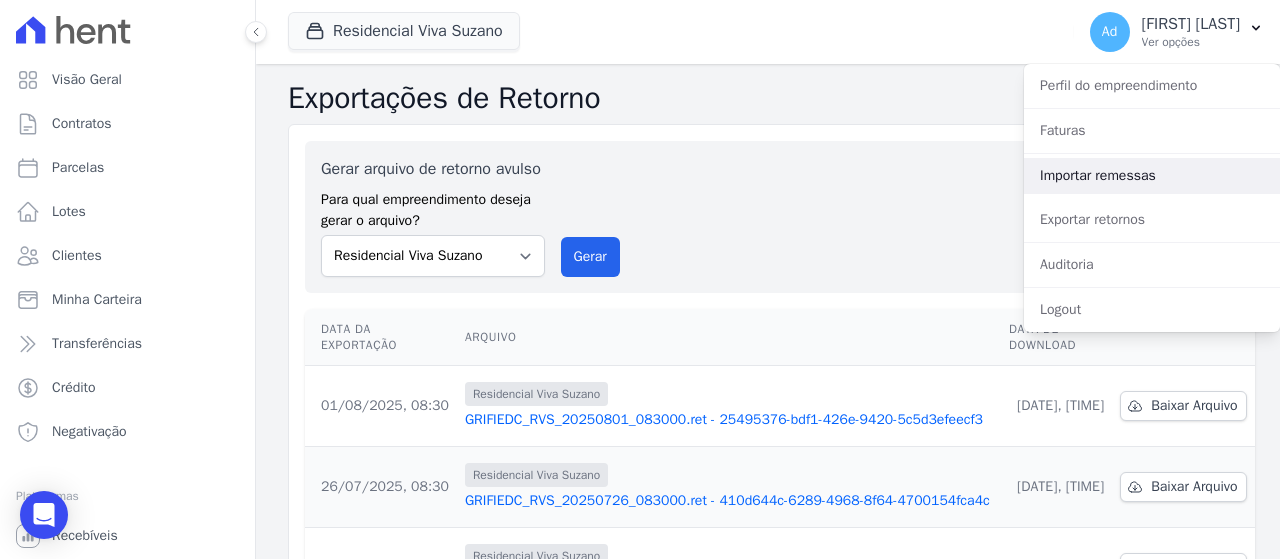 click on "Importar remessas" at bounding box center [1152, 176] 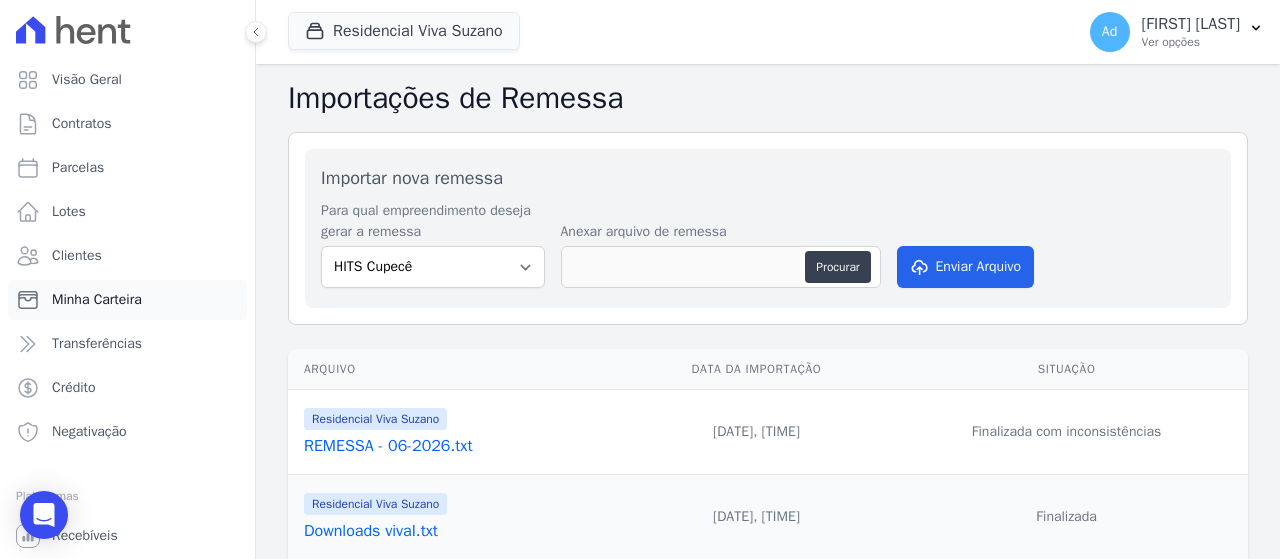 click on "Minha Carteira" at bounding box center [97, 300] 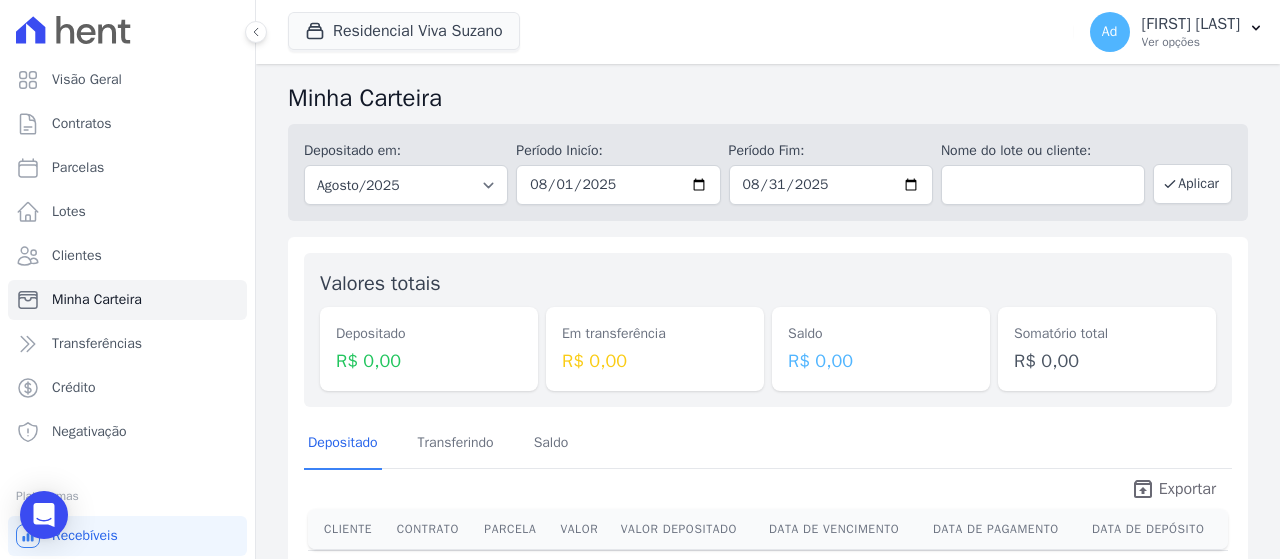 click on "unarchive
Exportar" at bounding box center [1173, 491] 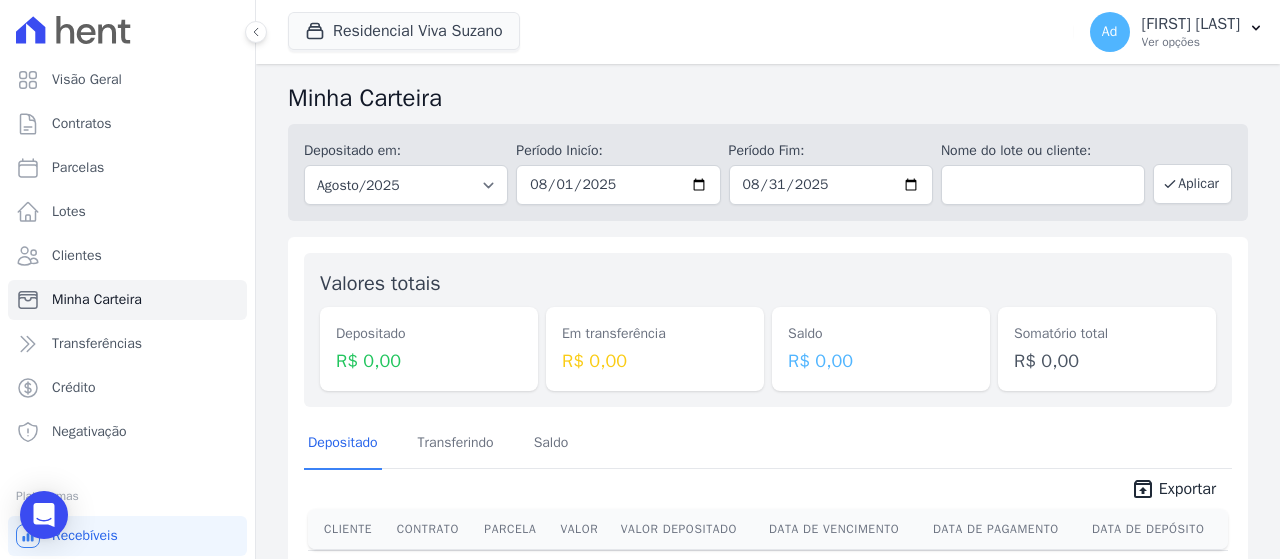 click on "Valores totais
Depositado
R$ 0,00
Em transferência
R$ 0,00
Saldo
R$ 0,00
Somatório total
R$ 0,00
Depositado
Transferindo
Saldo
unarchive
Exportar
Cliente
Contrato
Parcela
Valor
Valor Depositado
Data de Vencimento
Data de Pagamento
Data de Depósito" at bounding box center [768, 426] 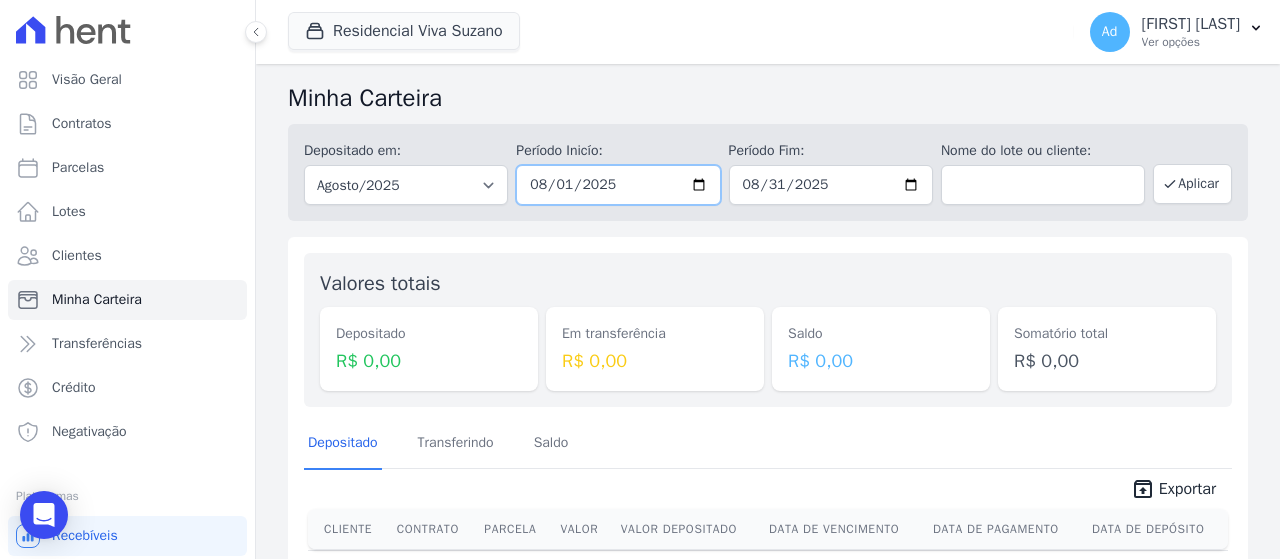 click on "2025-08-01" at bounding box center (618, 185) 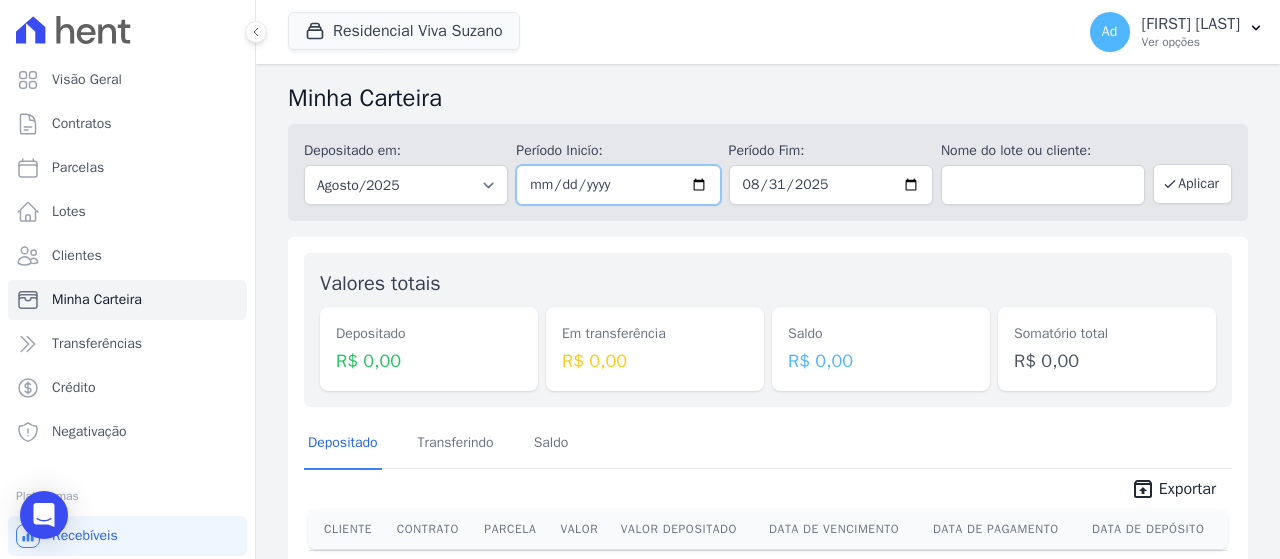 type on "2025-07-01" 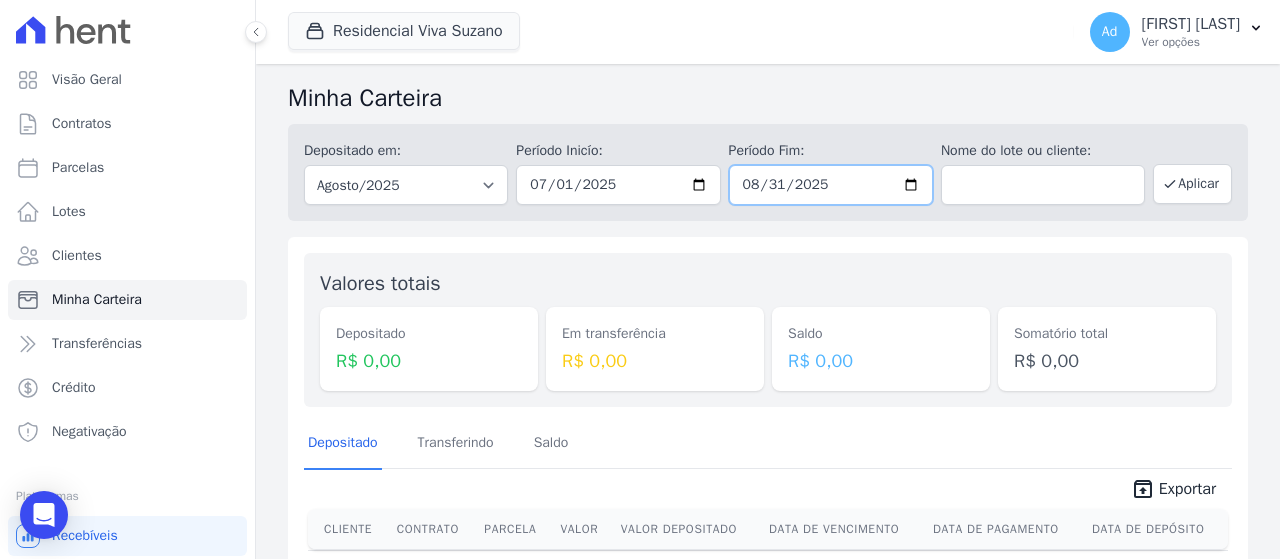 click on "2025-08-31" at bounding box center (831, 185) 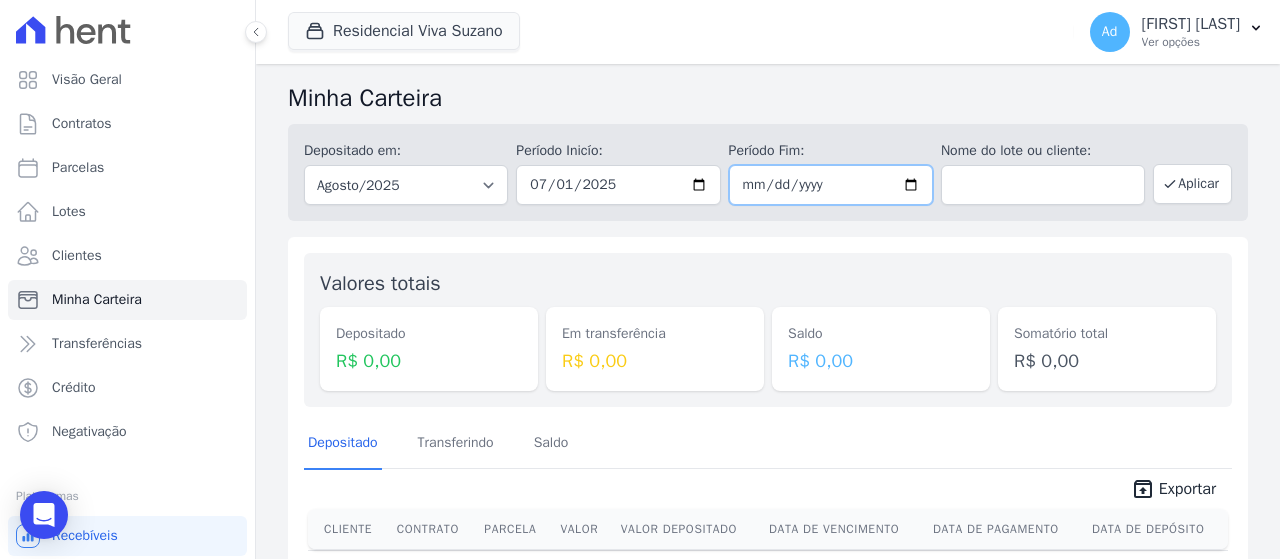 type on "2025-07-31" 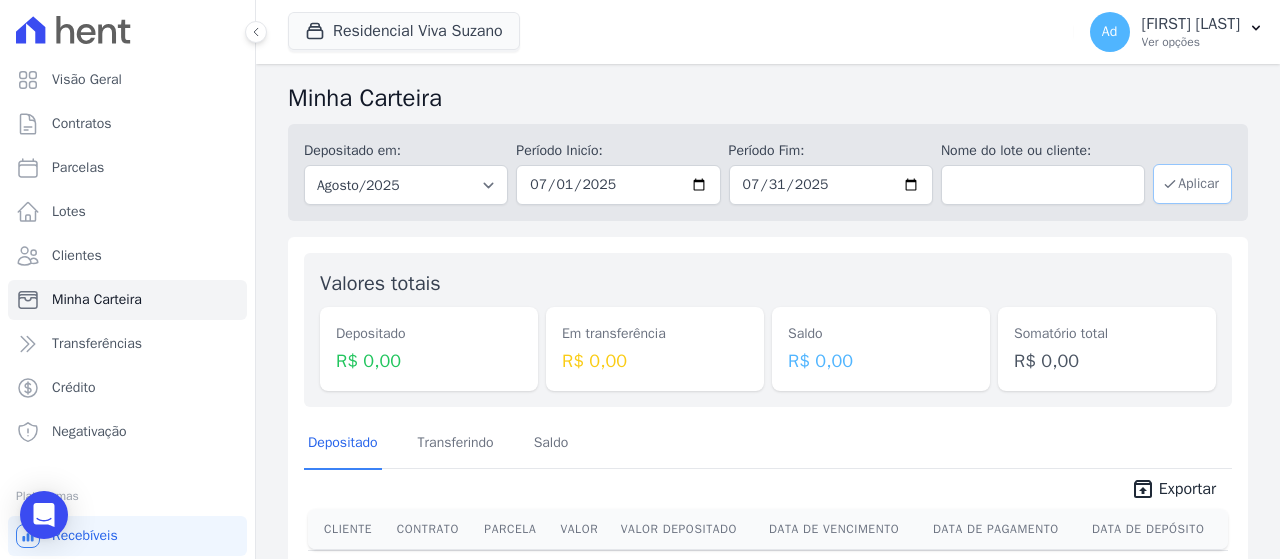 click on "Aplicar" at bounding box center [1192, 184] 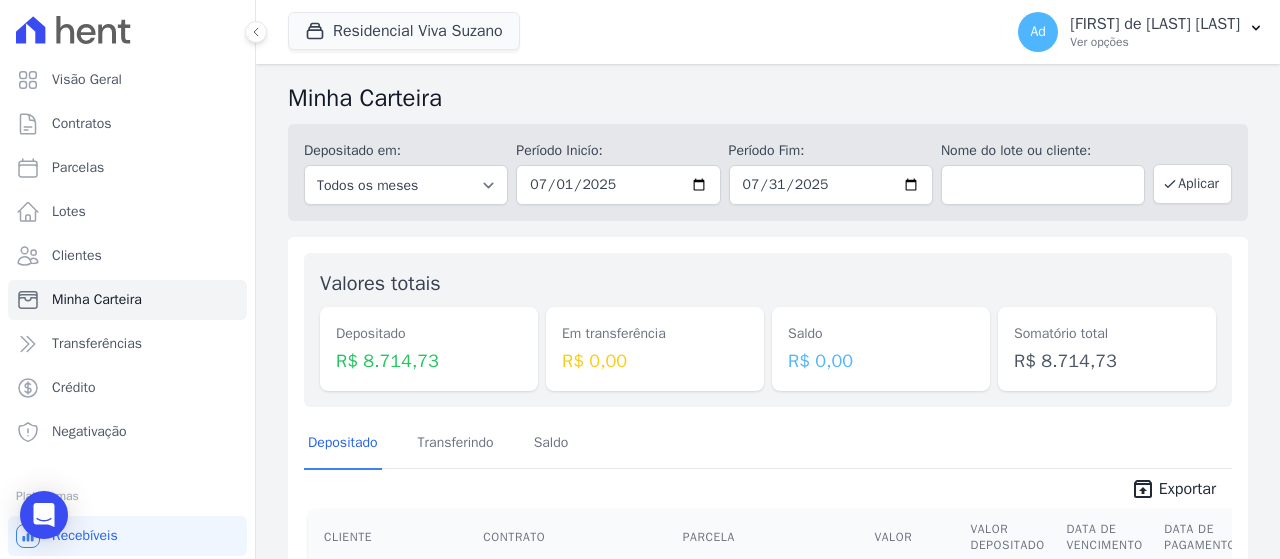 scroll, scrollTop: 0, scrollLeft: 0, axis: both 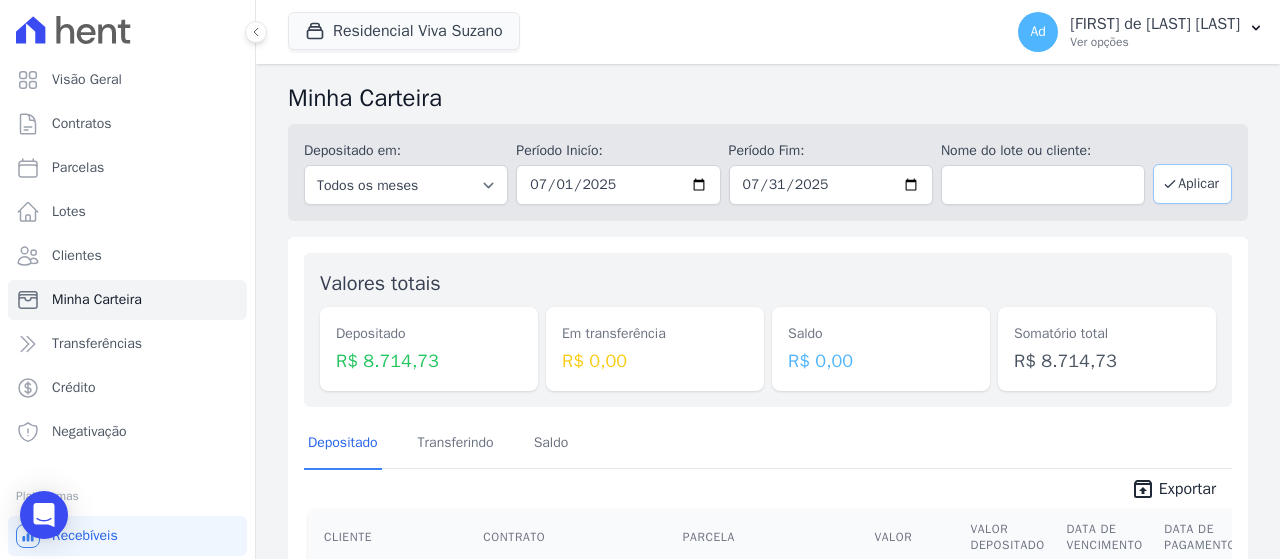 click on "Aplicar" at bounding box center [1192, 184] 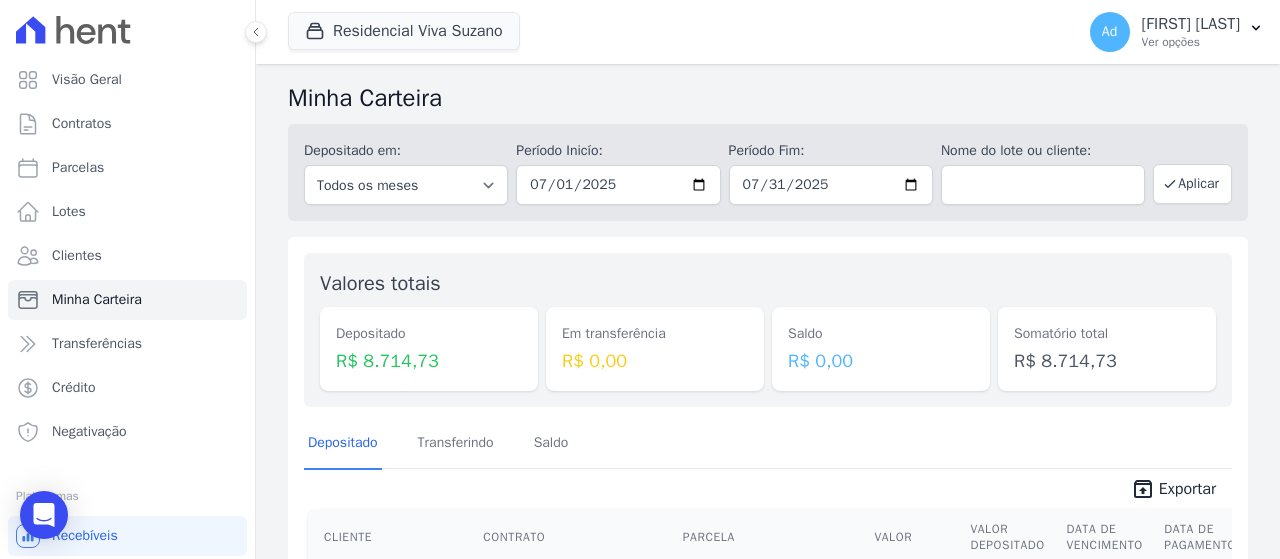 scroll, scrollTop: 0, scrollLeft: 0, axis: both 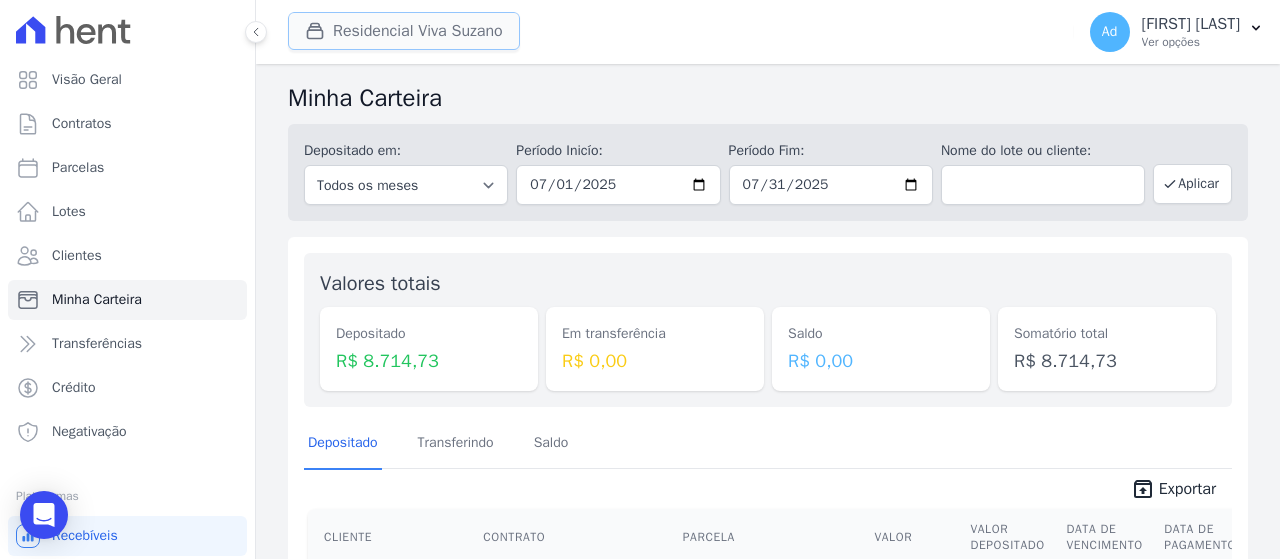 click on "Residencial Viva Suzano" at bounding box center (404, 31) 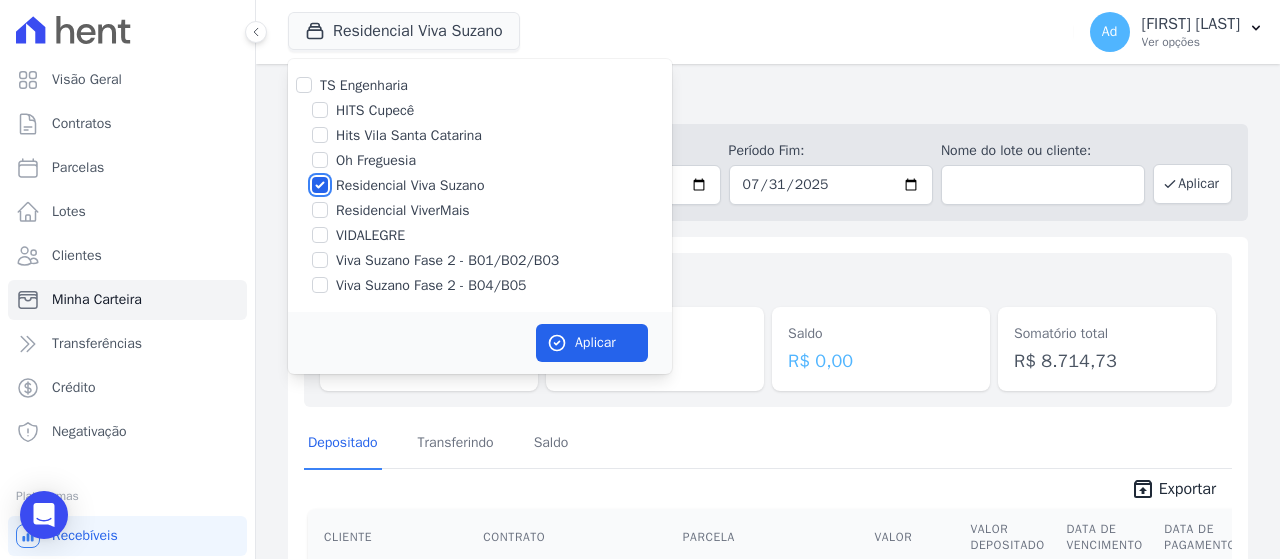 click on "Residencial Viva Suzano" at bounding box center (320, 185) 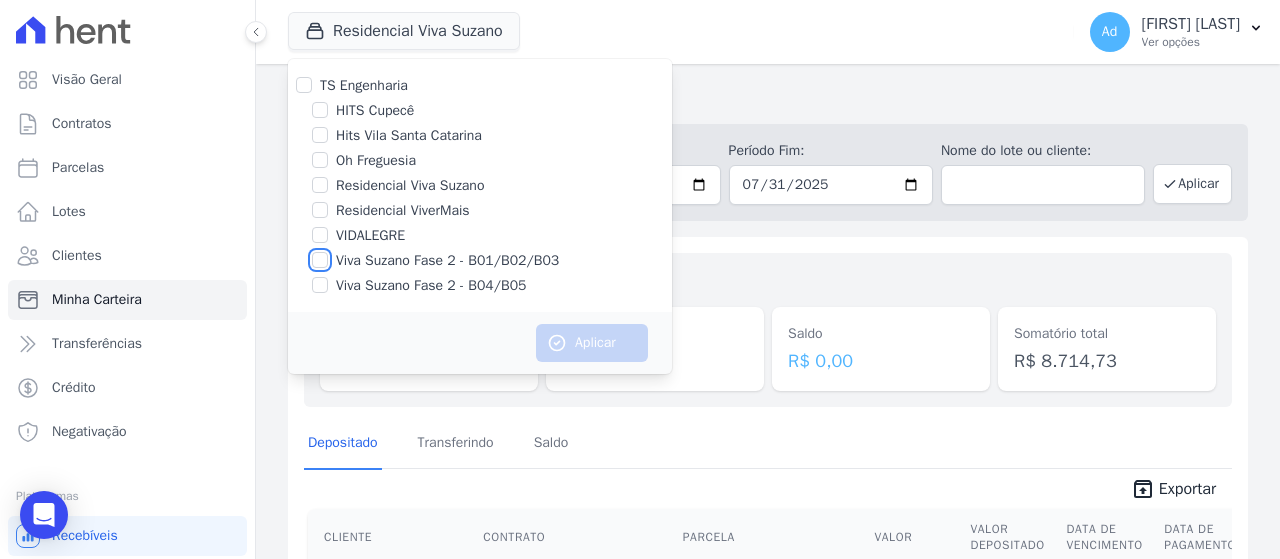 click on "Viva Suzano Fase 2 - B01/B02/B03" at bounding box center [320, 260] 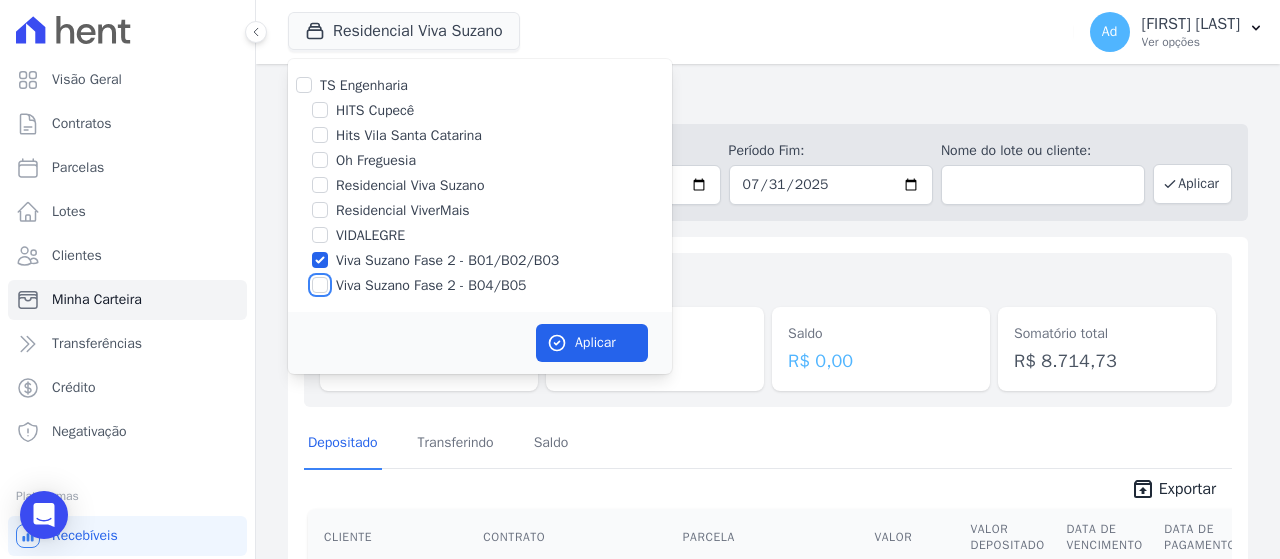 click on "Viva Suzano Fase 2 - B04/B05" at bounding box center (320, 285) 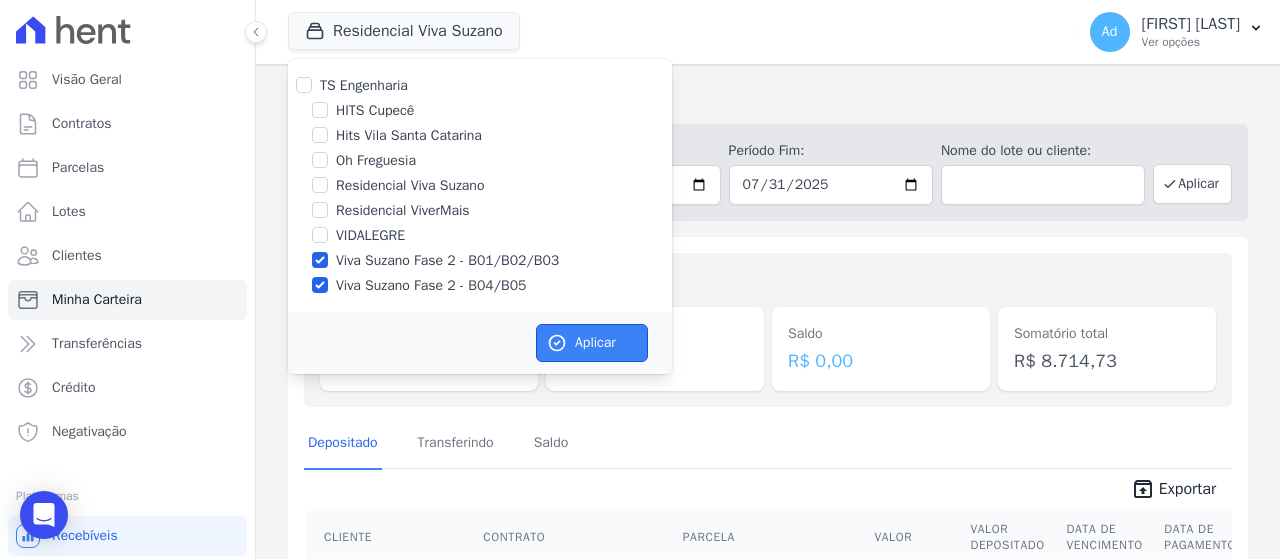 click on "Aplicar" at bounding box center (592, 343) 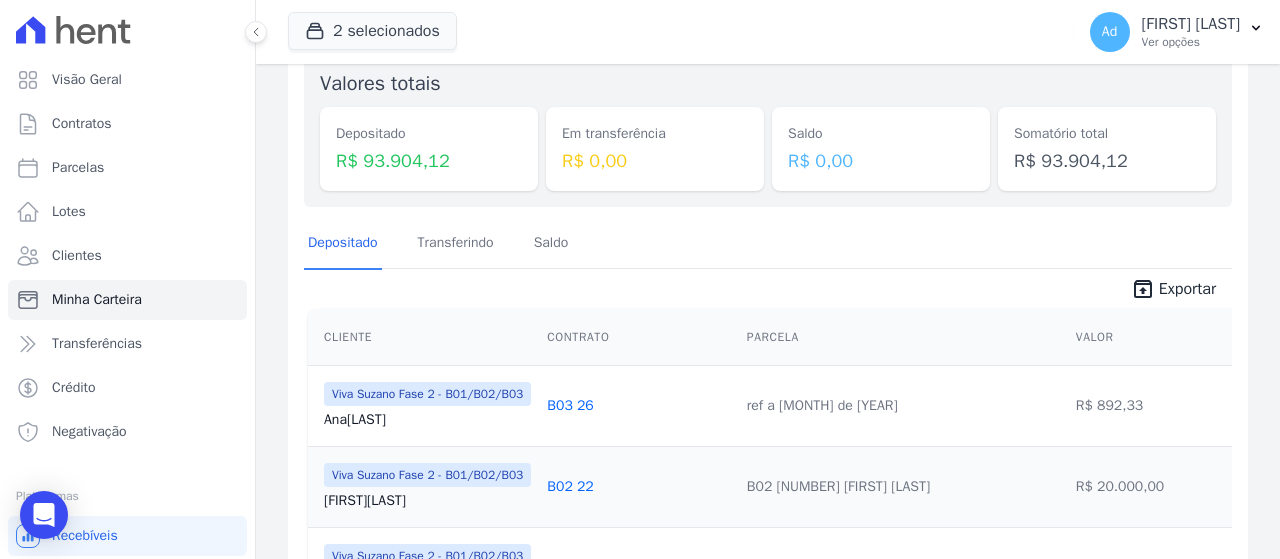 scroll, scrollTop: 0, scrollLeft: 0, axis: both 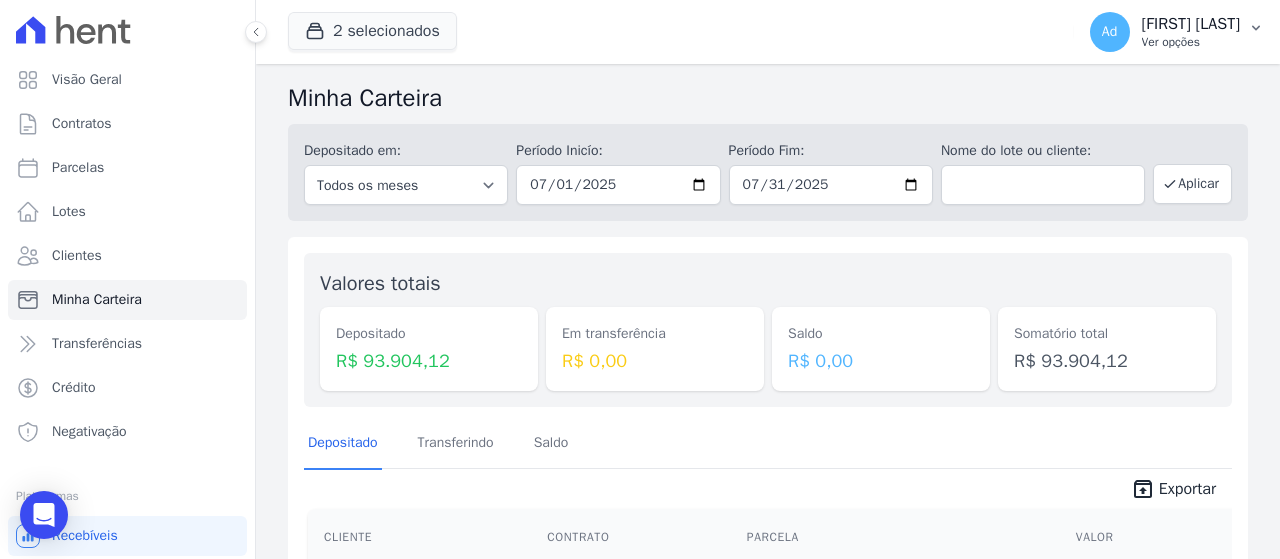 click on "Ad
Andrea de Almeida Finelli
Ver opções" at bounding box center [1177, 32] 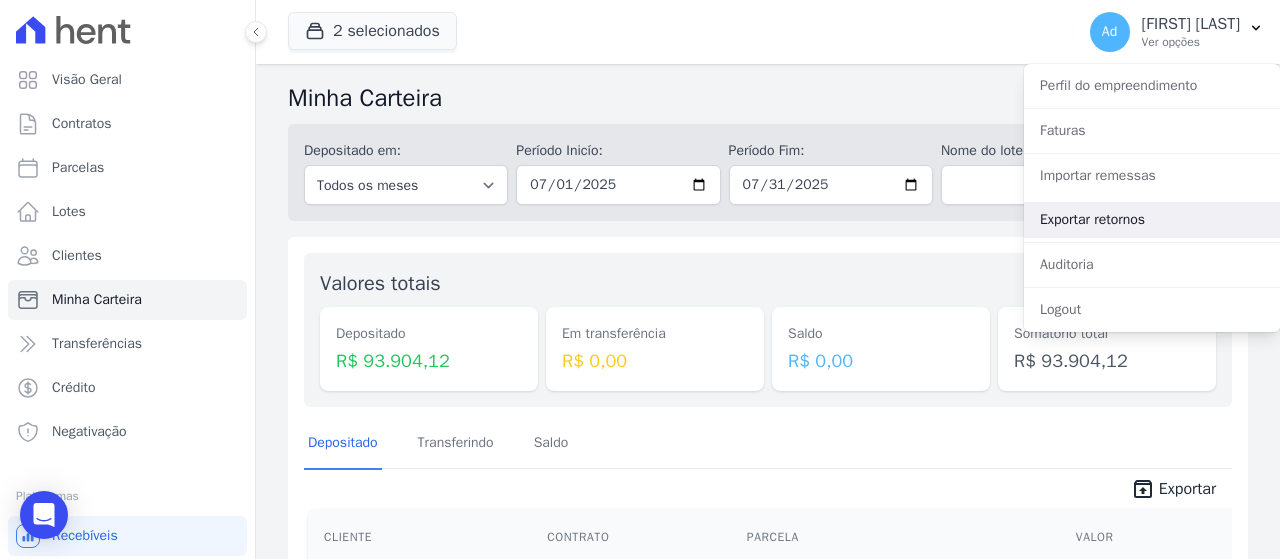 click on "Exportar retornos" at bounding box center [1152, 220] 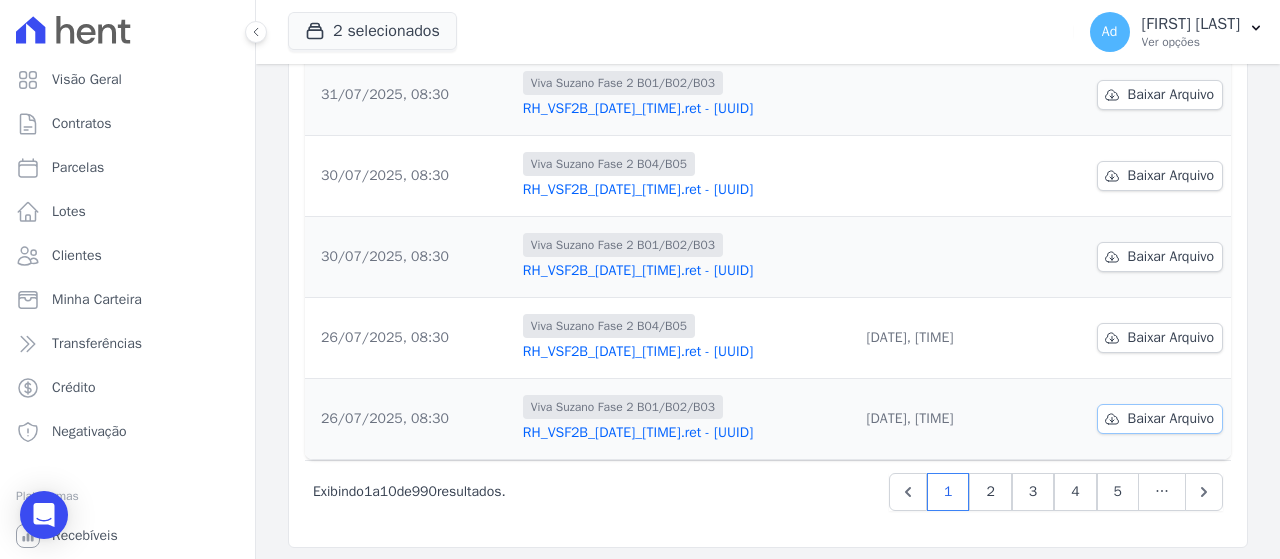 scroll, scrollTop: 745, scrollLeft: 0, axis: vertical 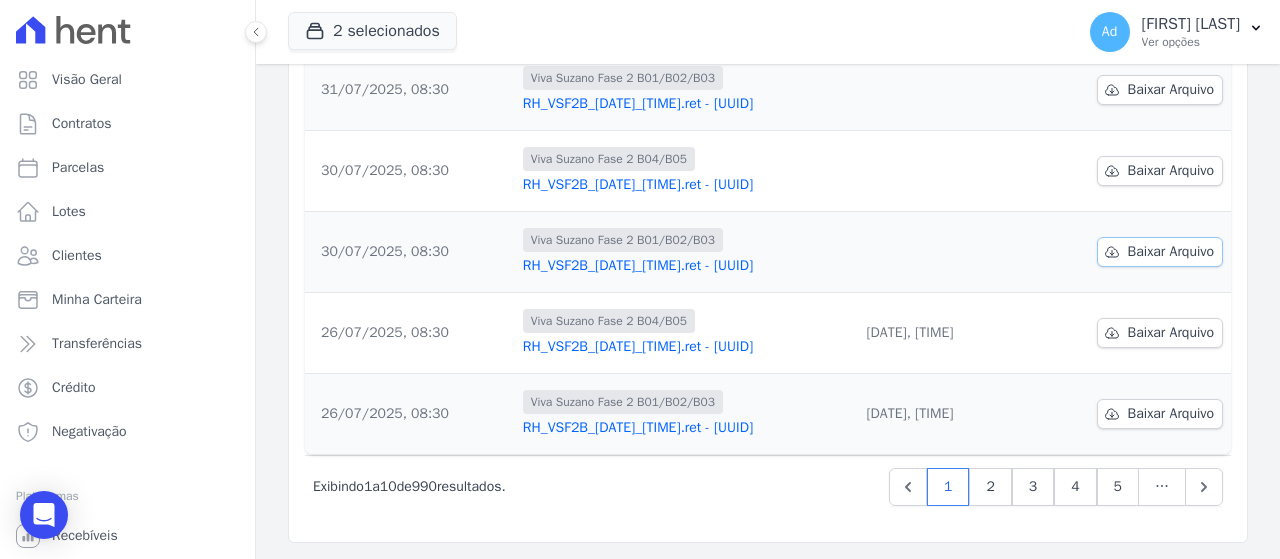 click on "Baixar Arquivo" at bounding box center [1171, 252] 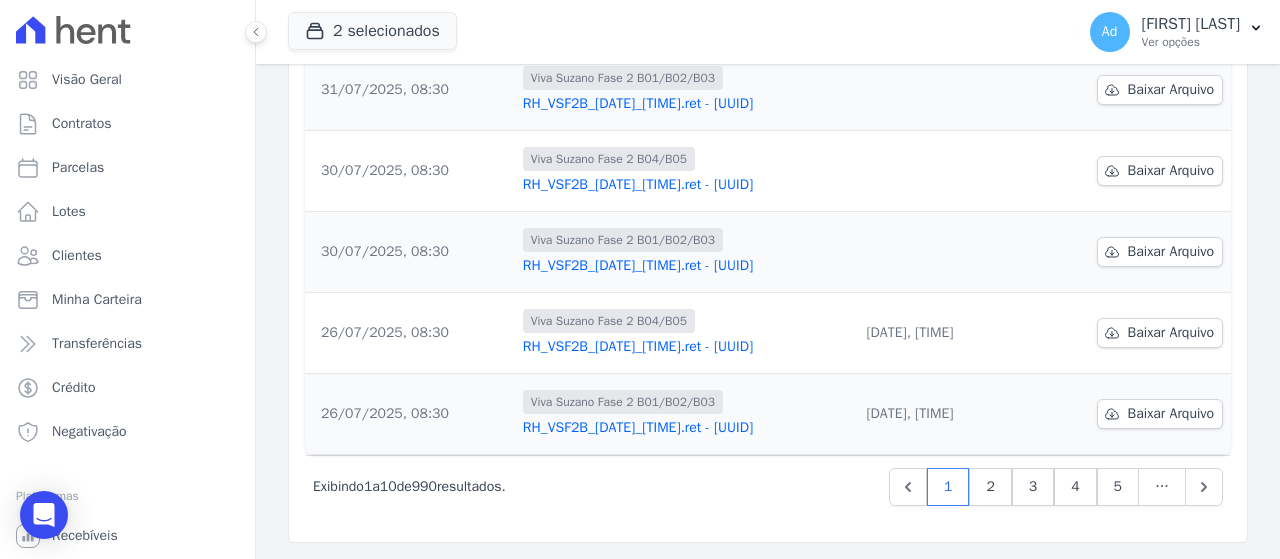click on "2 selecionados
TS Engenharia
HITS Cupecê
Hits Vila Santa Catarina
Oh Freguesia
Residencial Viva Suzano
Residencial ViverMais" at bounding box center [677, 32] 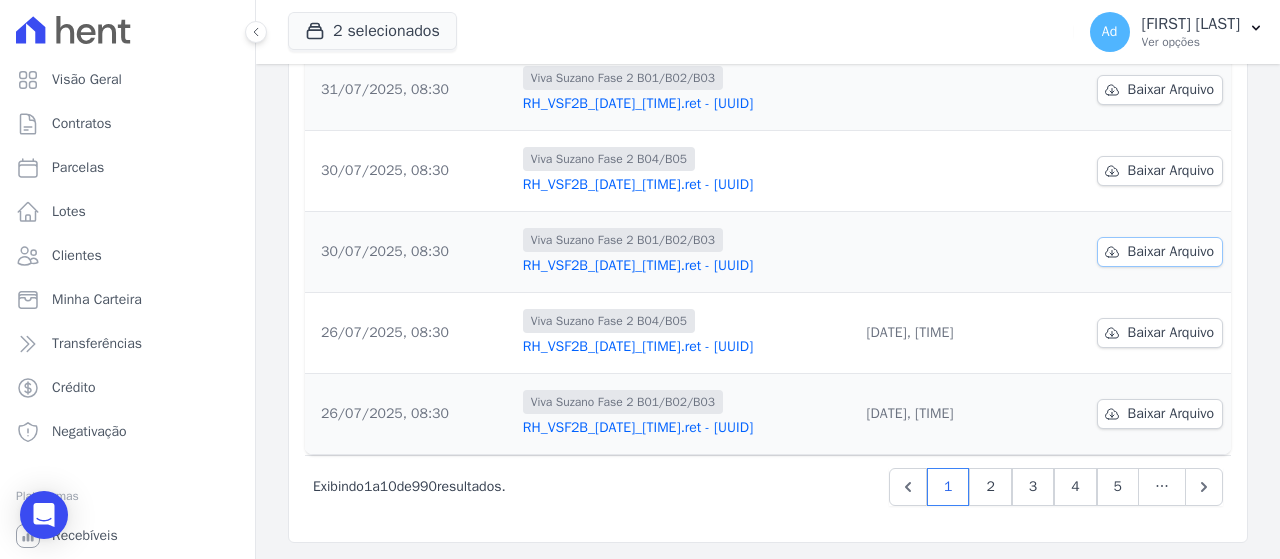click on "Baixar Arquivo" at bounding box center (1171, 252) 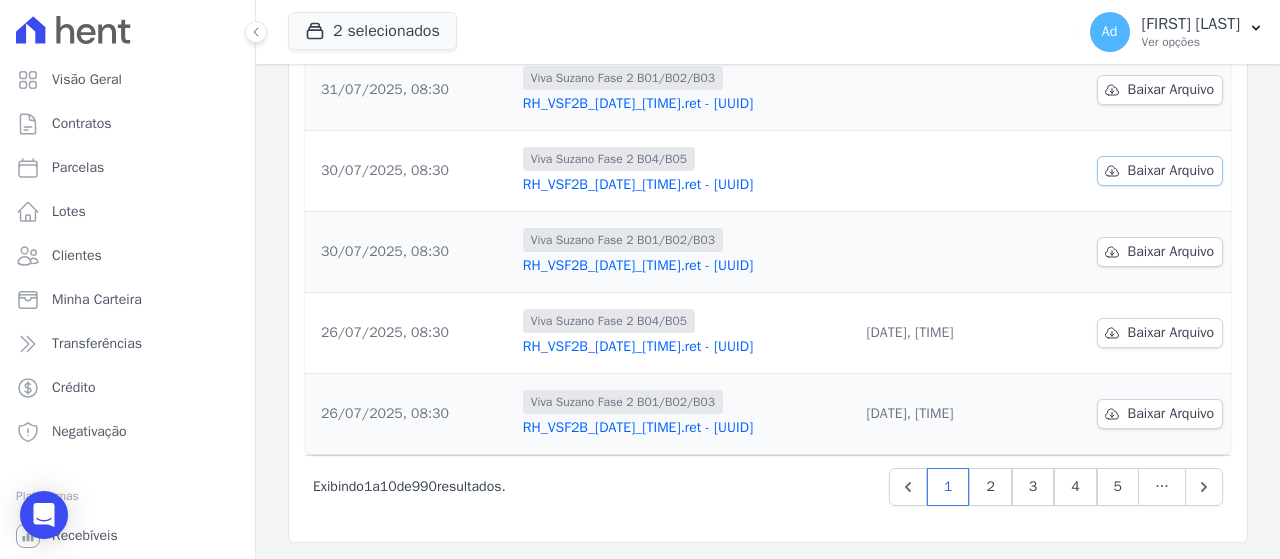 click on "Baixar Arquivo" at bounding box center (1171, 171) 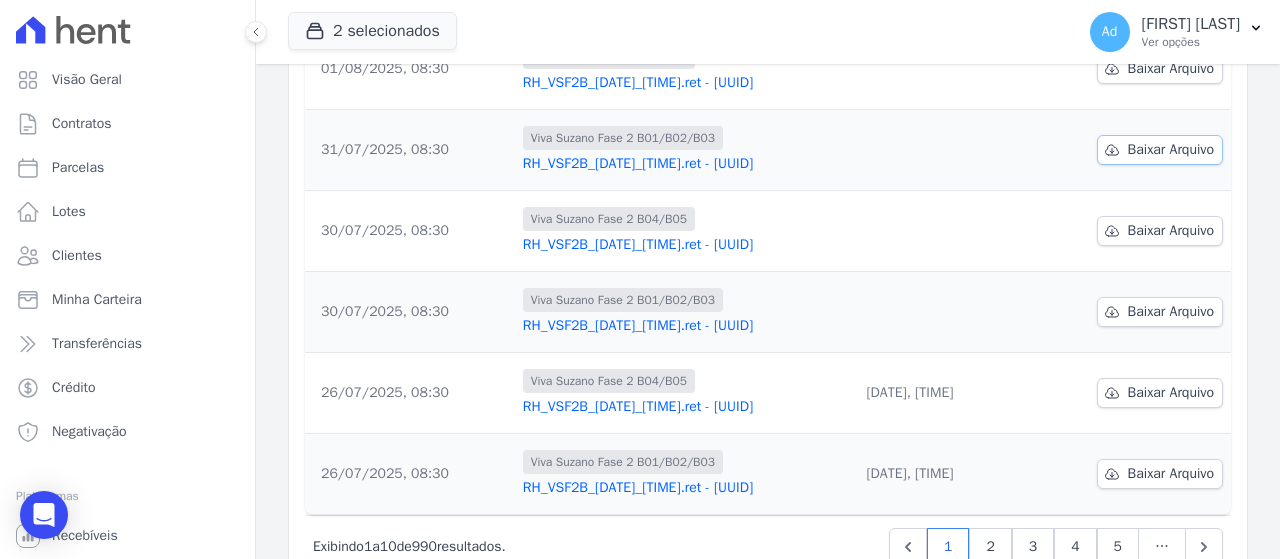 click on "Baixar Arquivo" at bounding box center (1171, 150) 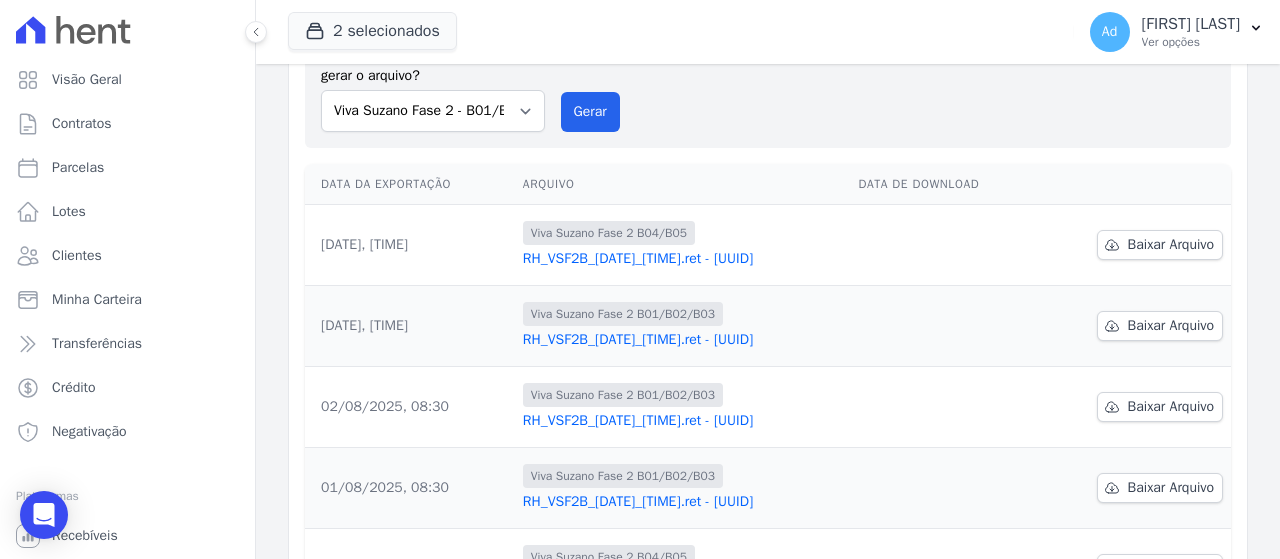 scroll, scrollTop: 545, scrollLeft: 0, axis: vertical 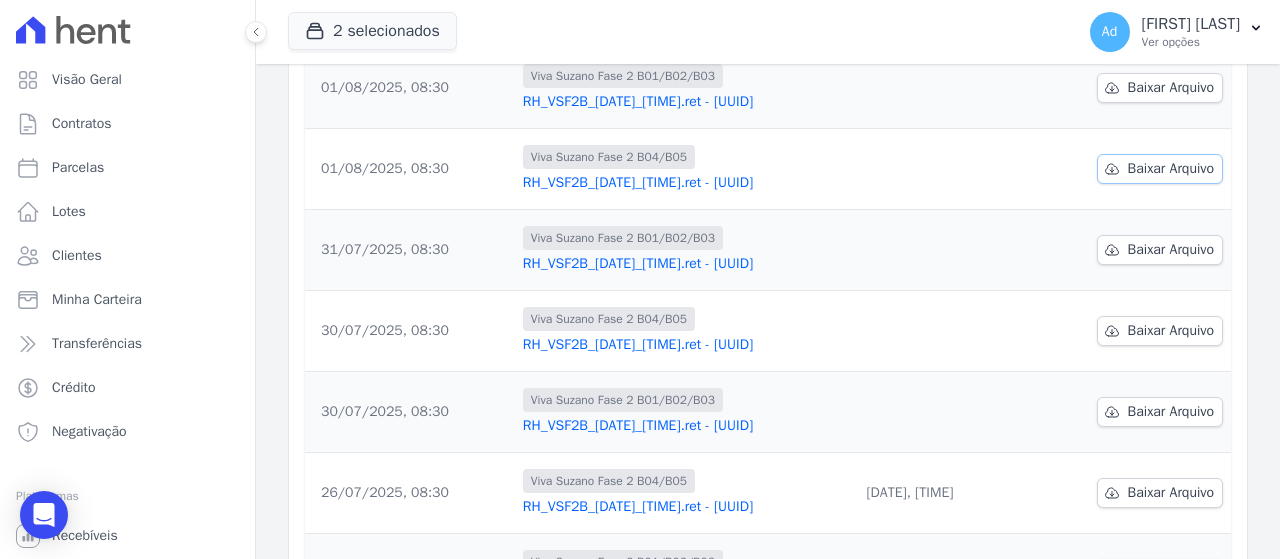 click on "Baixar Arquivo" at bounding box center (1171, 169) 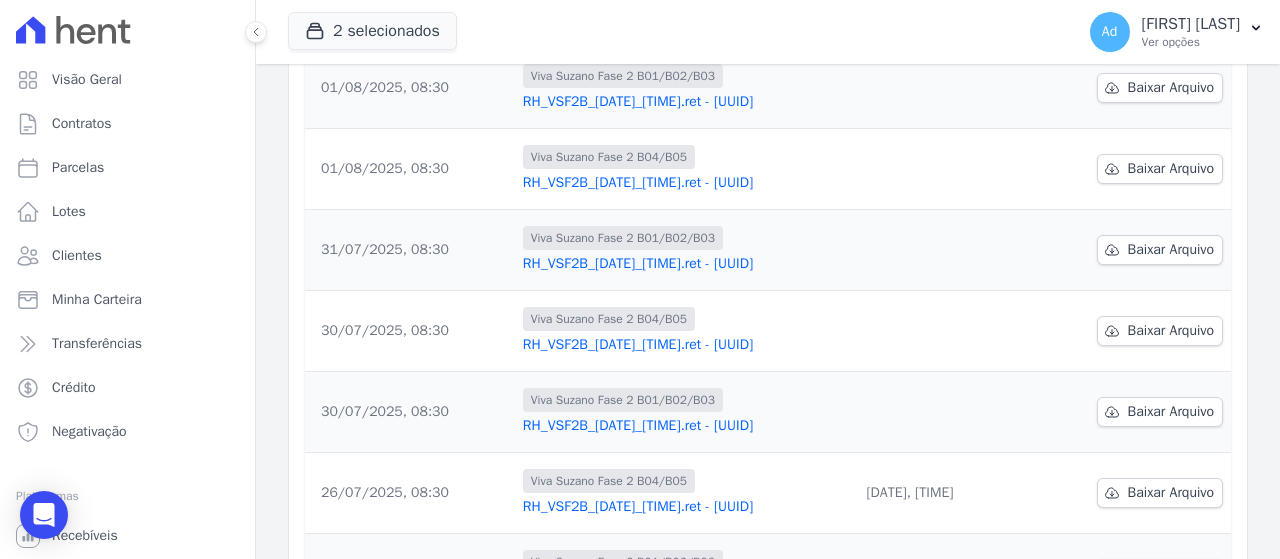 click on "2 selecionados
TS Engenharia
HITS Cupecê
Hits Vila Santa Catarina
Oh Freguesia
Residencial Viva Suzano
Residencial ViverMais" at bounding box center (677, 32) 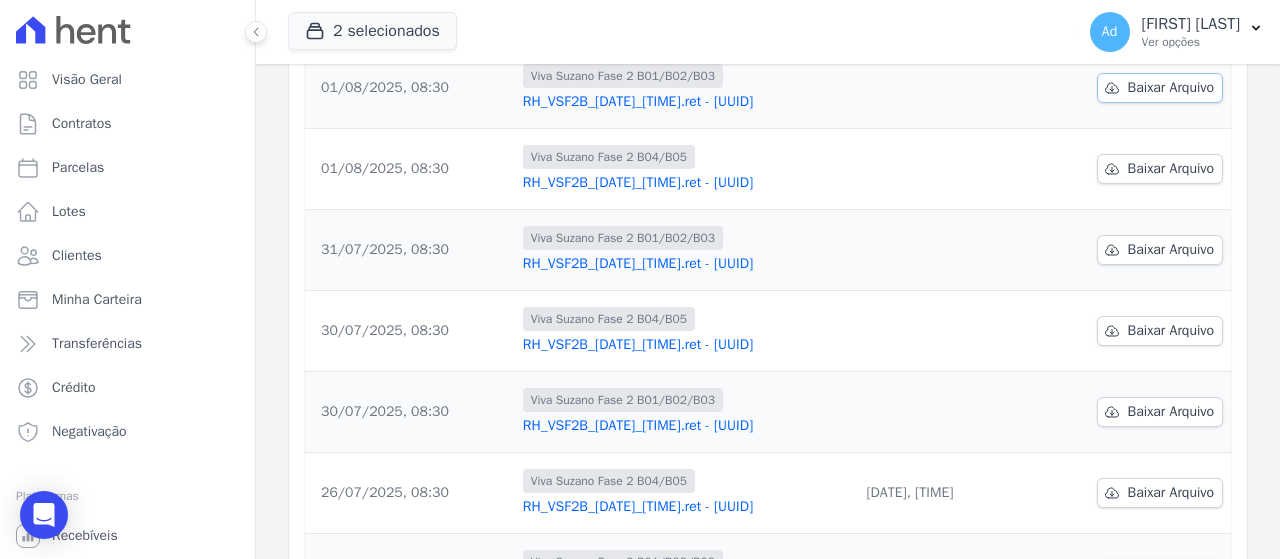 click on "Baixar Arquivo" at bounding box center (1171, 88) 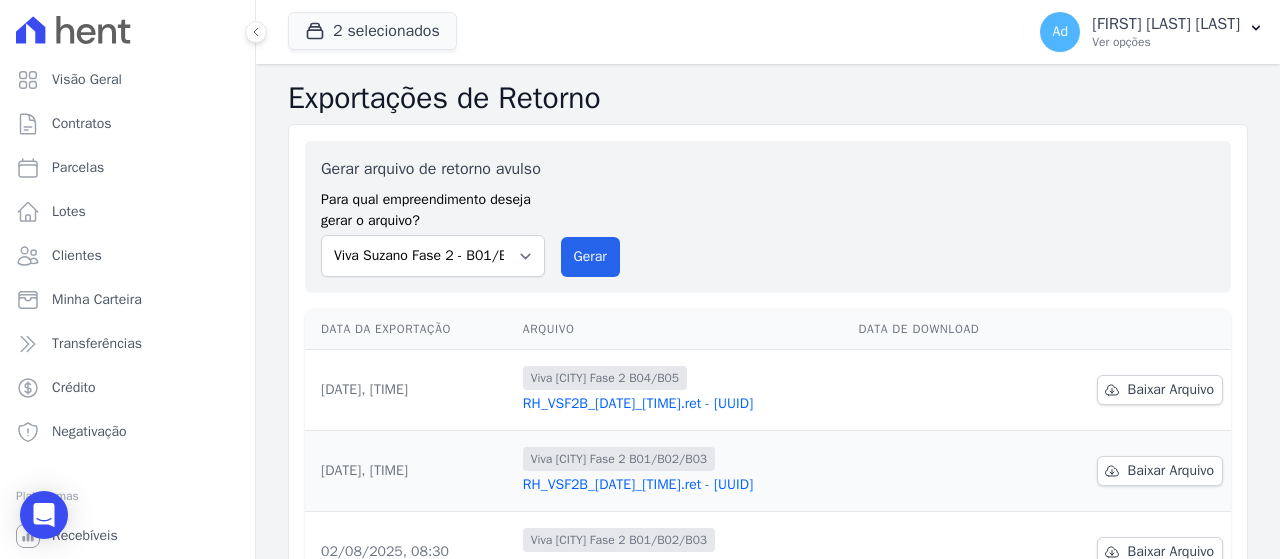 scroll, scrollTop: 0, scrollLeft: 0, axis: both 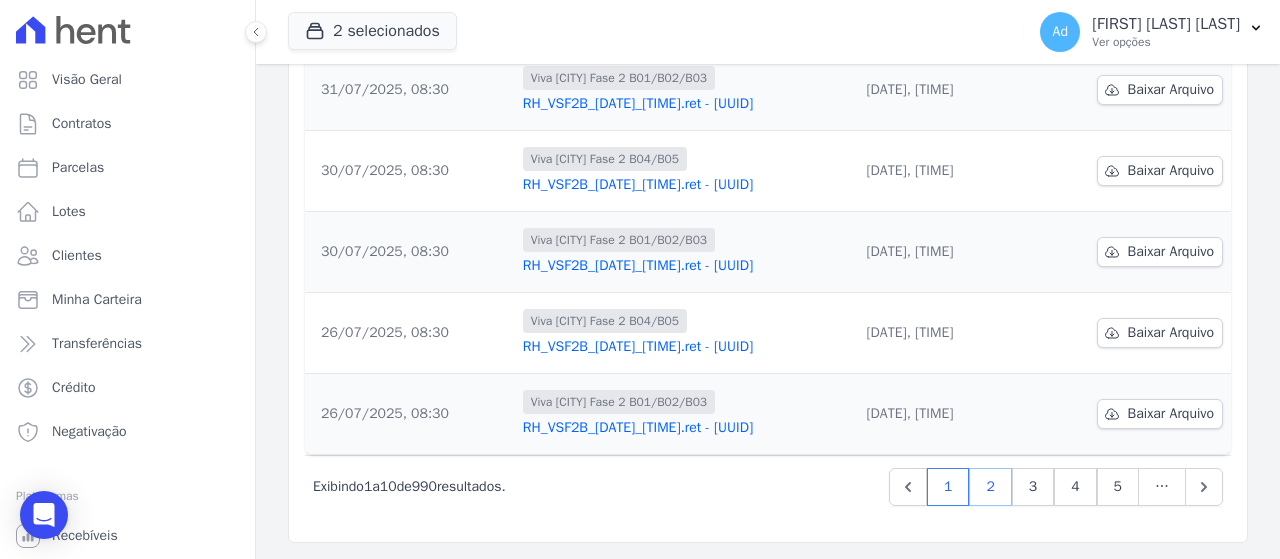 click on "2" at bounding box center [990, 487] 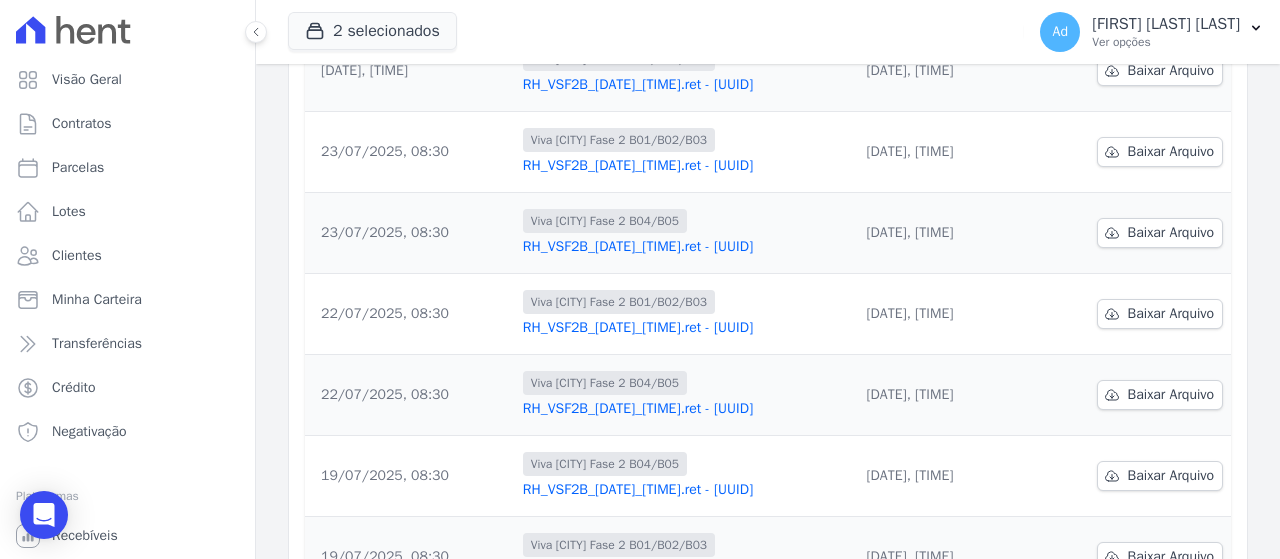 scroll, scrollTop: 745, scrollLeft: 0, axis: vertical 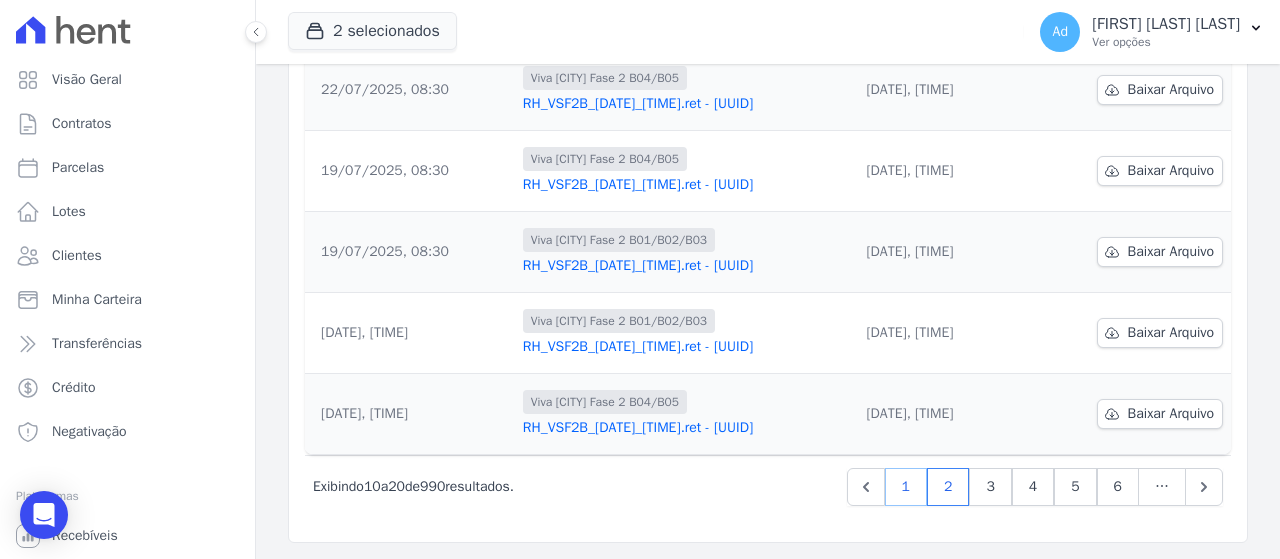 click on "1" at bounding box center [906, 487] 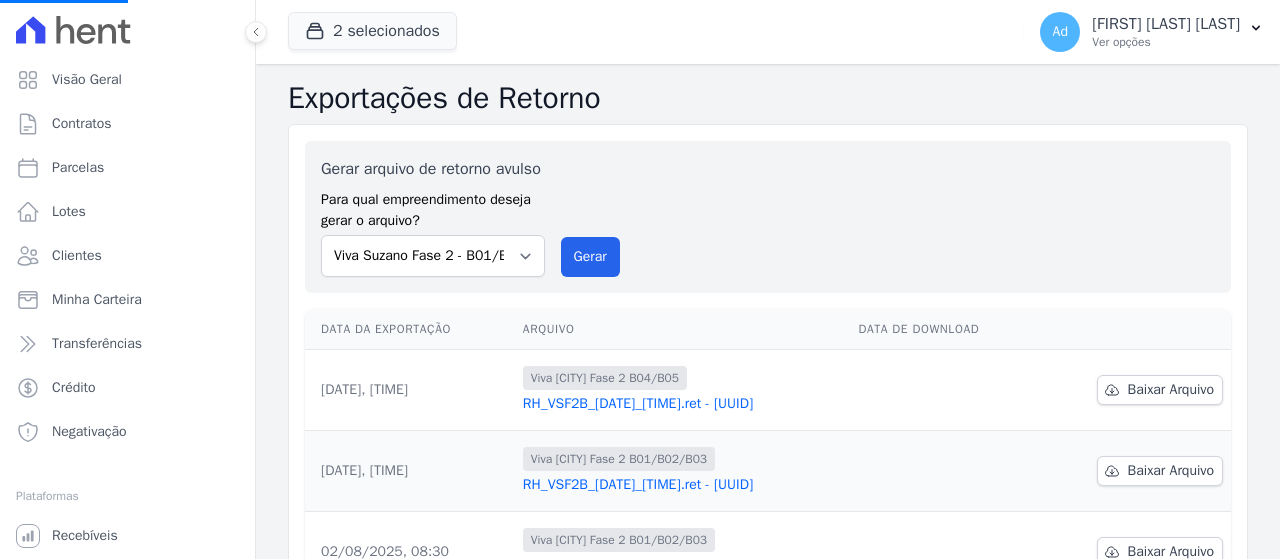 scroll, scrollTop: 0, scrollLeft: 0, axis: both 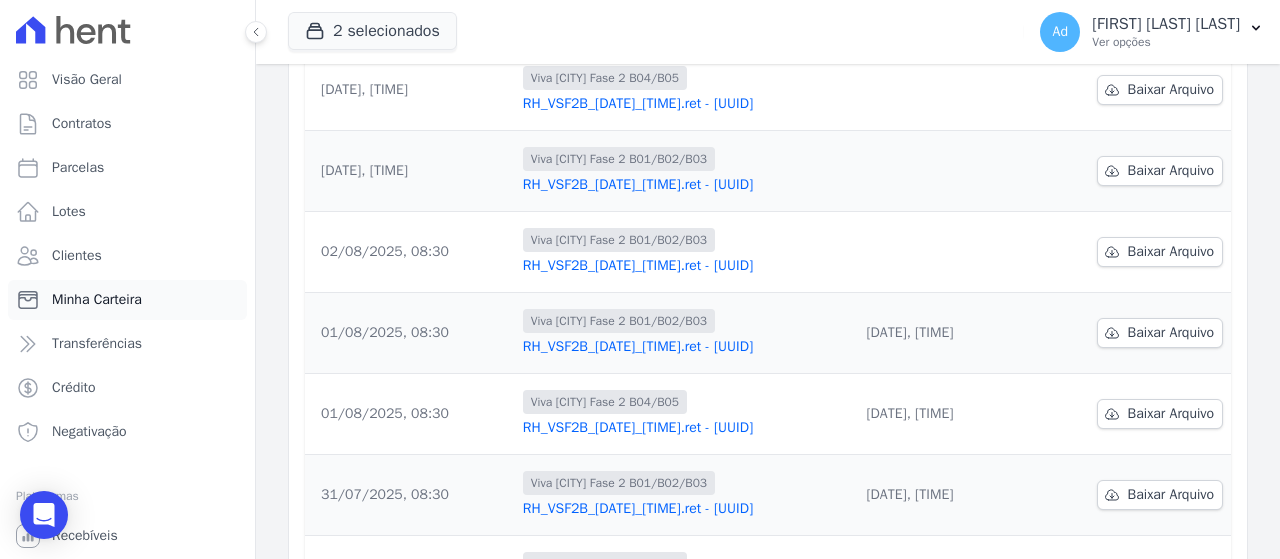 click on "Minha Carteira" at bounding box center [127, 300] 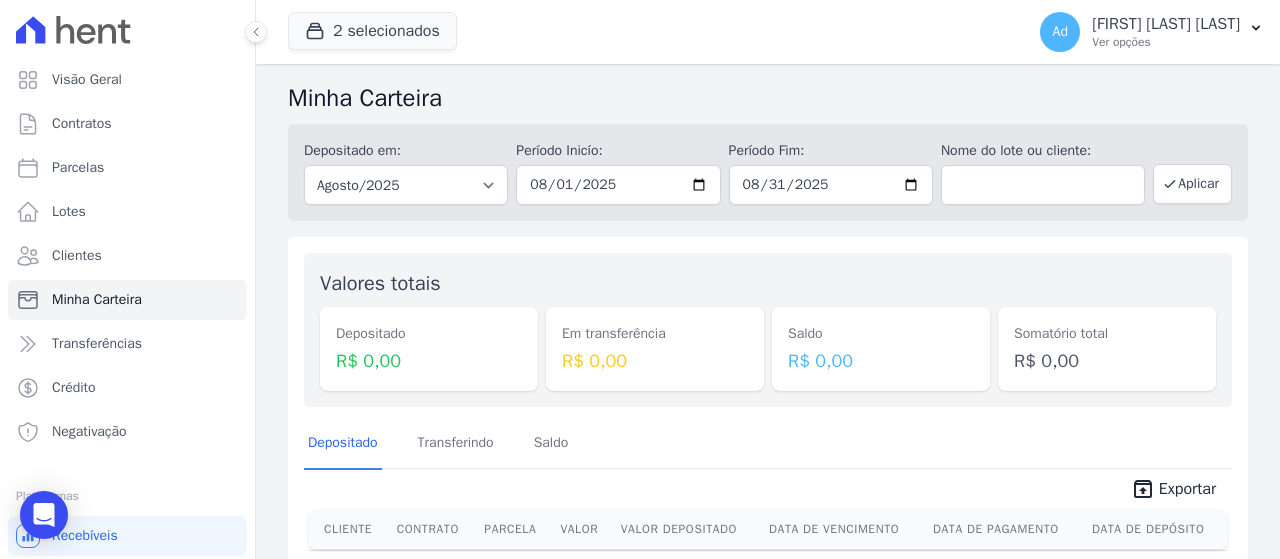 scroll, scrollTop: 72, scrollLeft: 0, axis: vertical 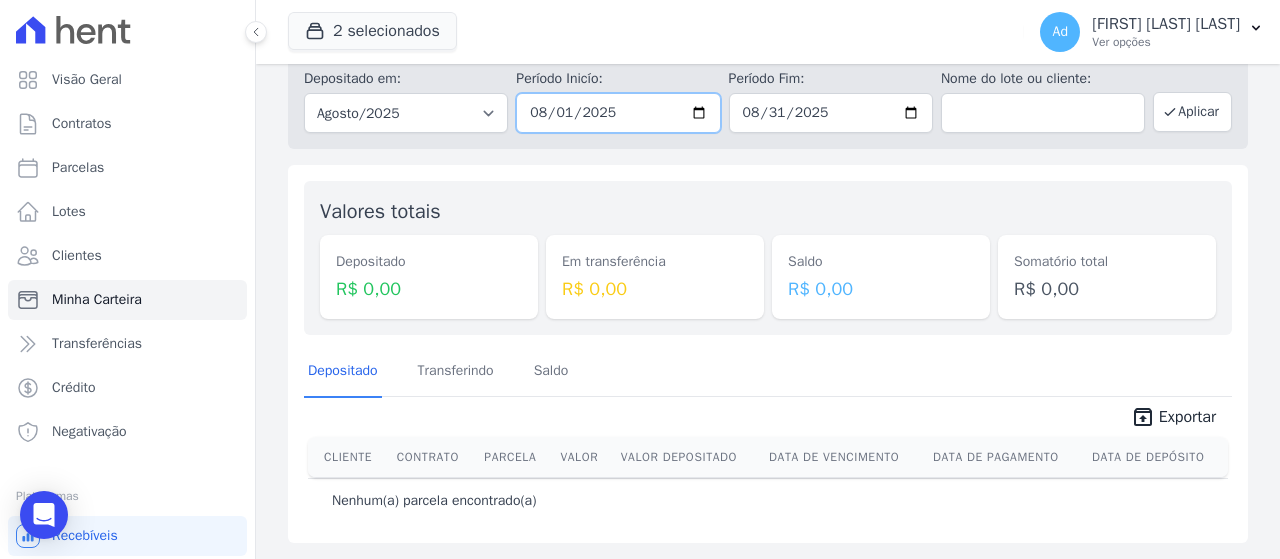 click on "2025-08-01" at bounding box center [618, 113] 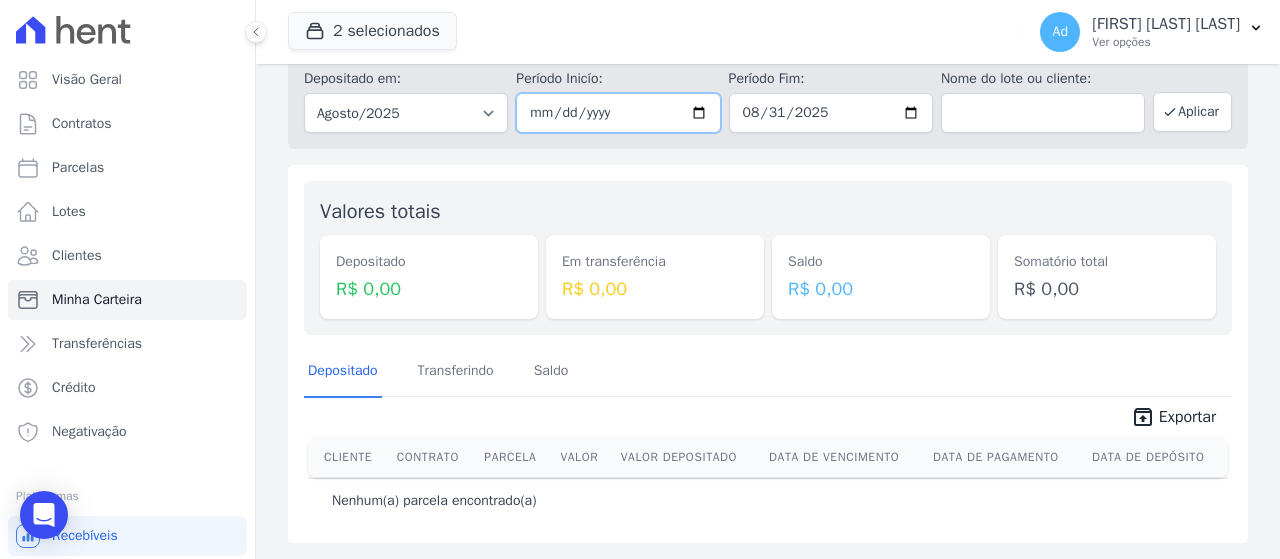 type on "2025-07-01" 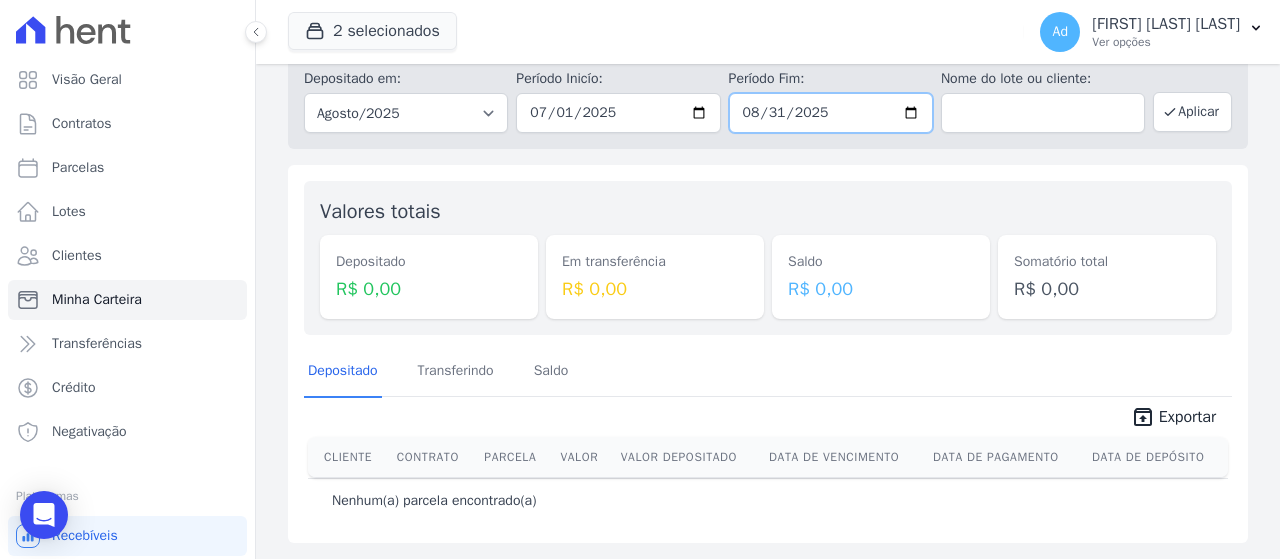 click on "2025-08-31" at bounding box center (831, 113) 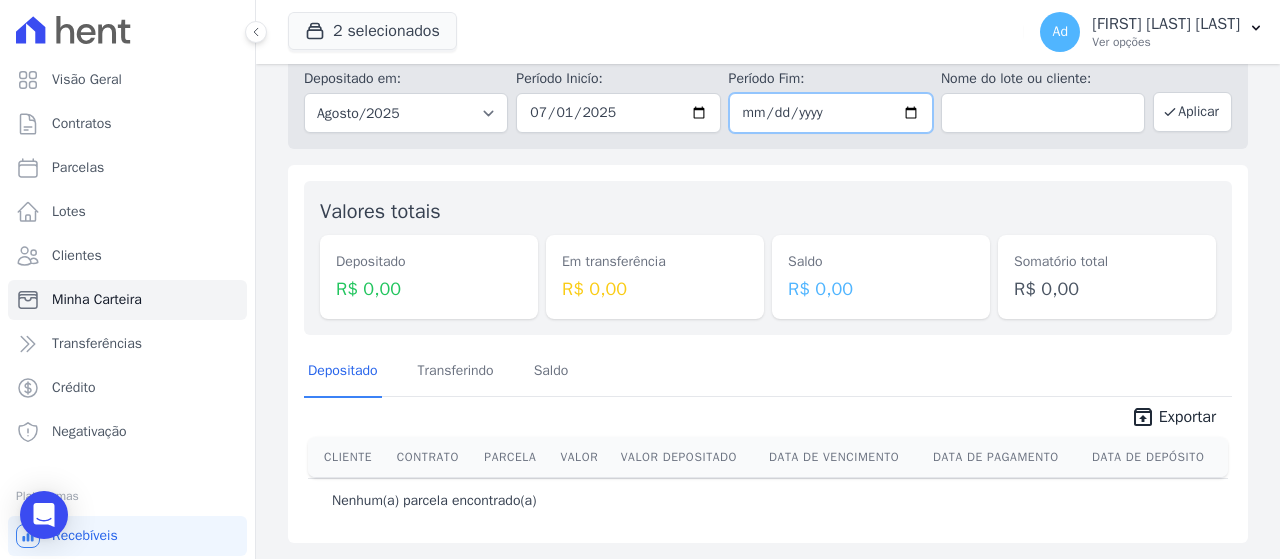 type on "2025-07-31" 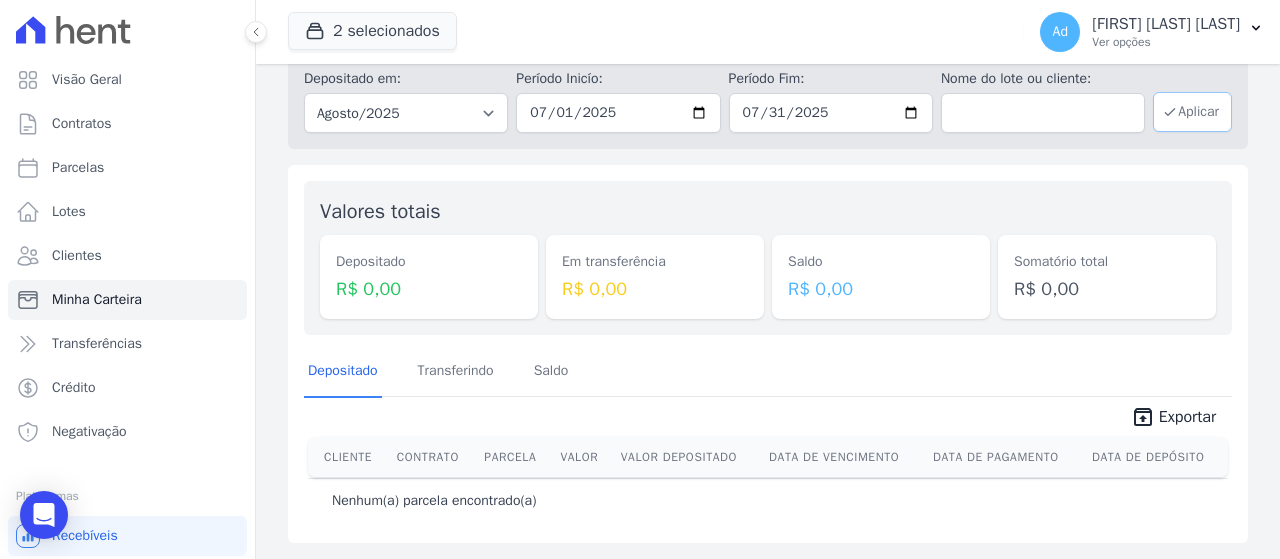 click on "Aplicar" at bounding box center (1192, 112) 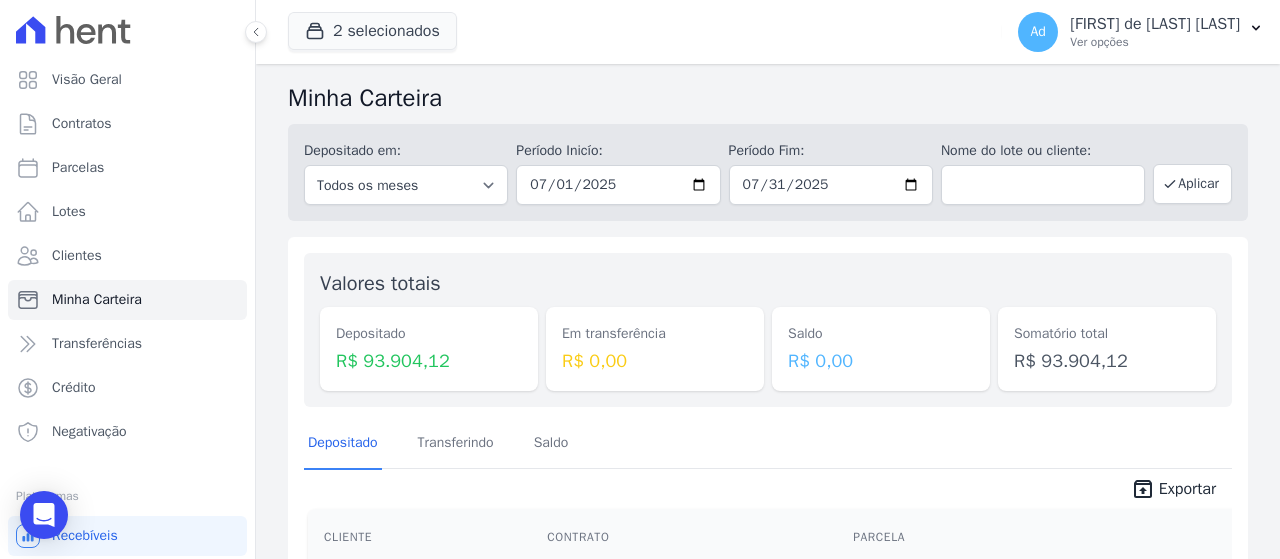 scroll, scrollTop: 0, scrollLeft: 0, axis: both 